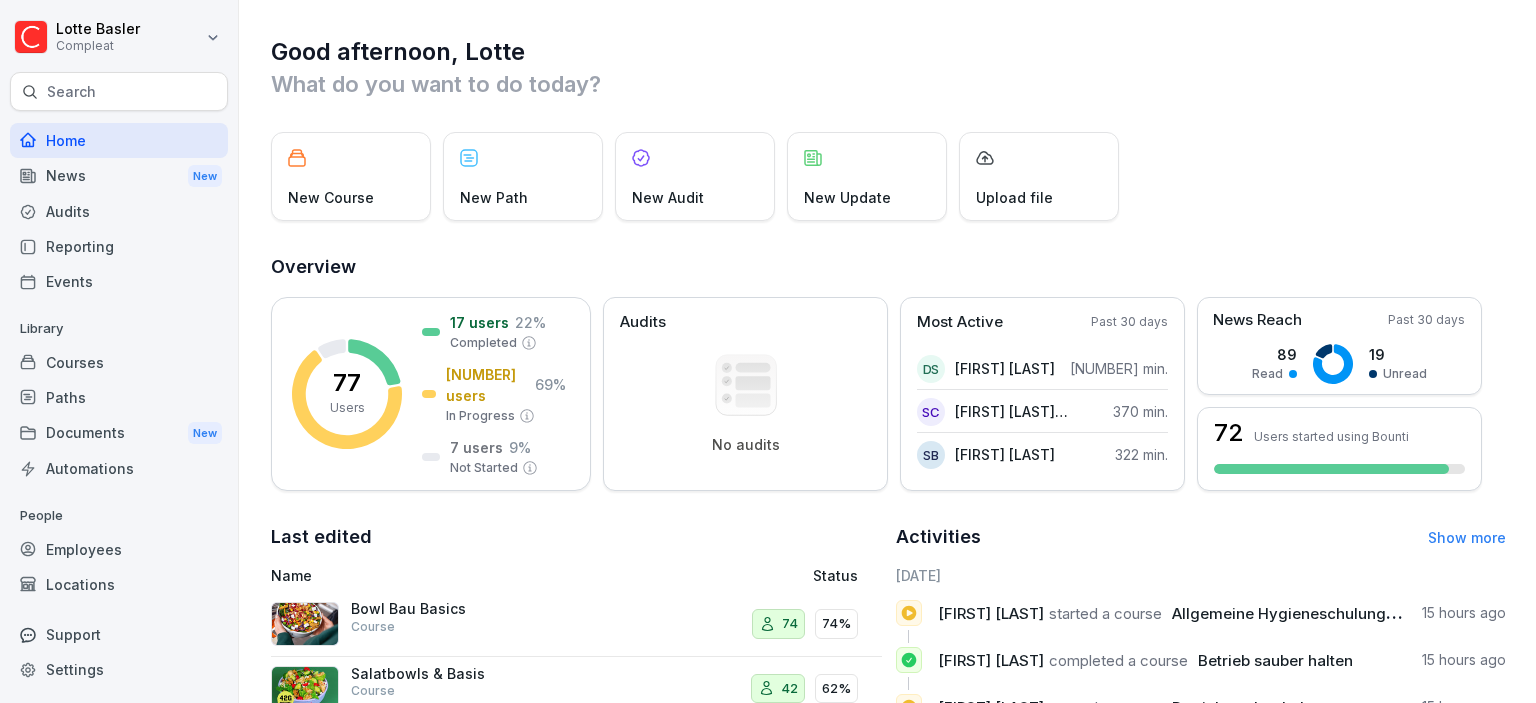 scroll, scrollTop: 0, scrollLeft: 0, axis: both 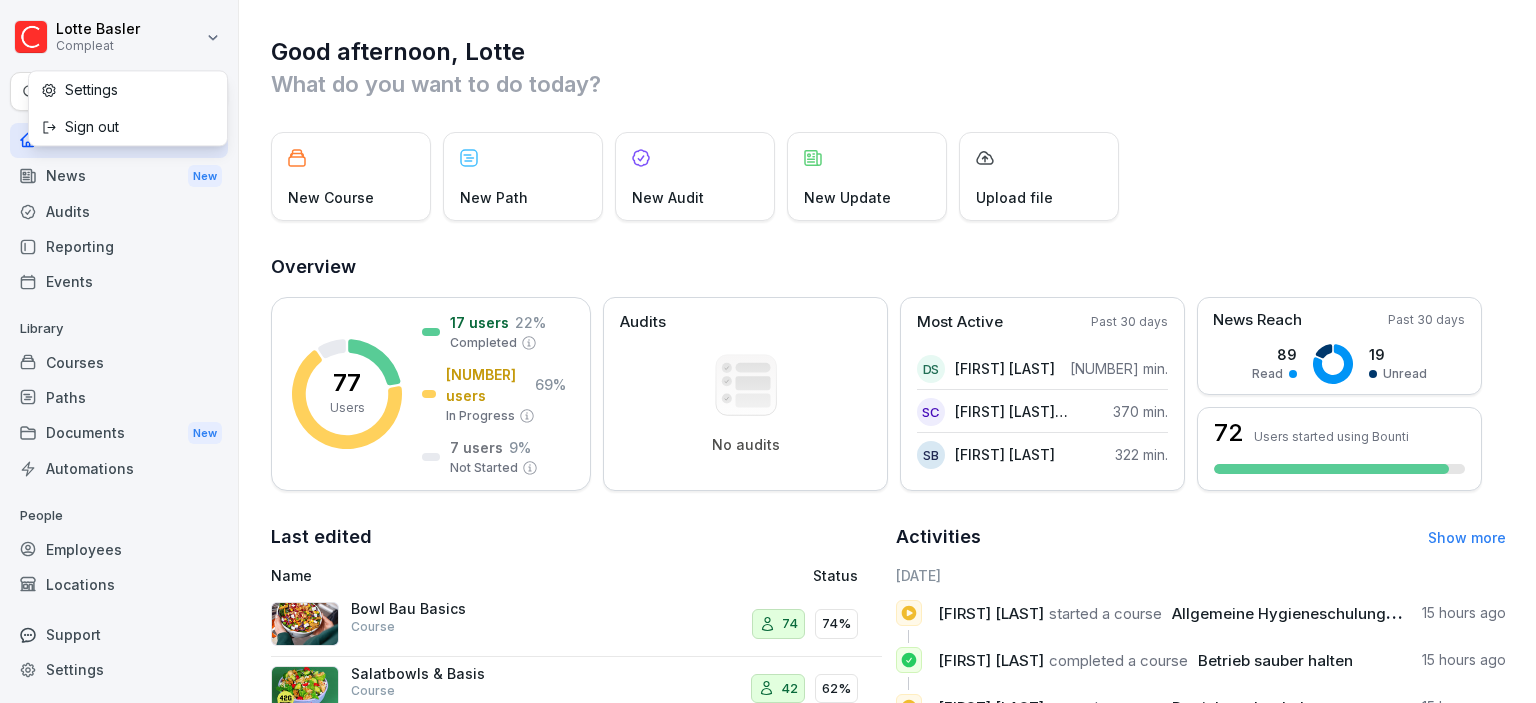 click on "Lotte   Basler Compleat Search Home News New Audits Reporting Events Library Courses Paths Documents New Automations People Employees Locations Support Settings Good afternoon, Lotte What do you want to do today? New Course New Path New Audit New Update Upload file Overview 77 Users 17 users 22 % Completed 53 users 69 % In Progress 7 users 9 % Not Started Audits No audits Most Active Past 30 days DS Dirk Schmidt 530 min. SC Sofi Alejandra Realpe Cupides 370 min. SB Seymanur Bural 322 min. News Reach Past 30 days 89 Read 19 Unread 72 Users started using Bounti Last edited Name Status Bowl Bau Basics Course 74 74% Salatbowls & Basis Course 42 62% Caterings / Teambestellungen  Course 23 100% Salatmix Course 42 67% Walnusskerne Course 61 48% 19 Desserts & Snacks Path 107 47% Activities Show more 2025-07-15 Ghassen Zaara started a course Allgemeine Hygieneschulung (nach LHMV §4) 15 hours ago Ghassen Zaara completed a course Betrieb sauber halten 15 hours ago Ghassen Zaara started a course Betrieb sauber halten" at bounding box center (768, 351) 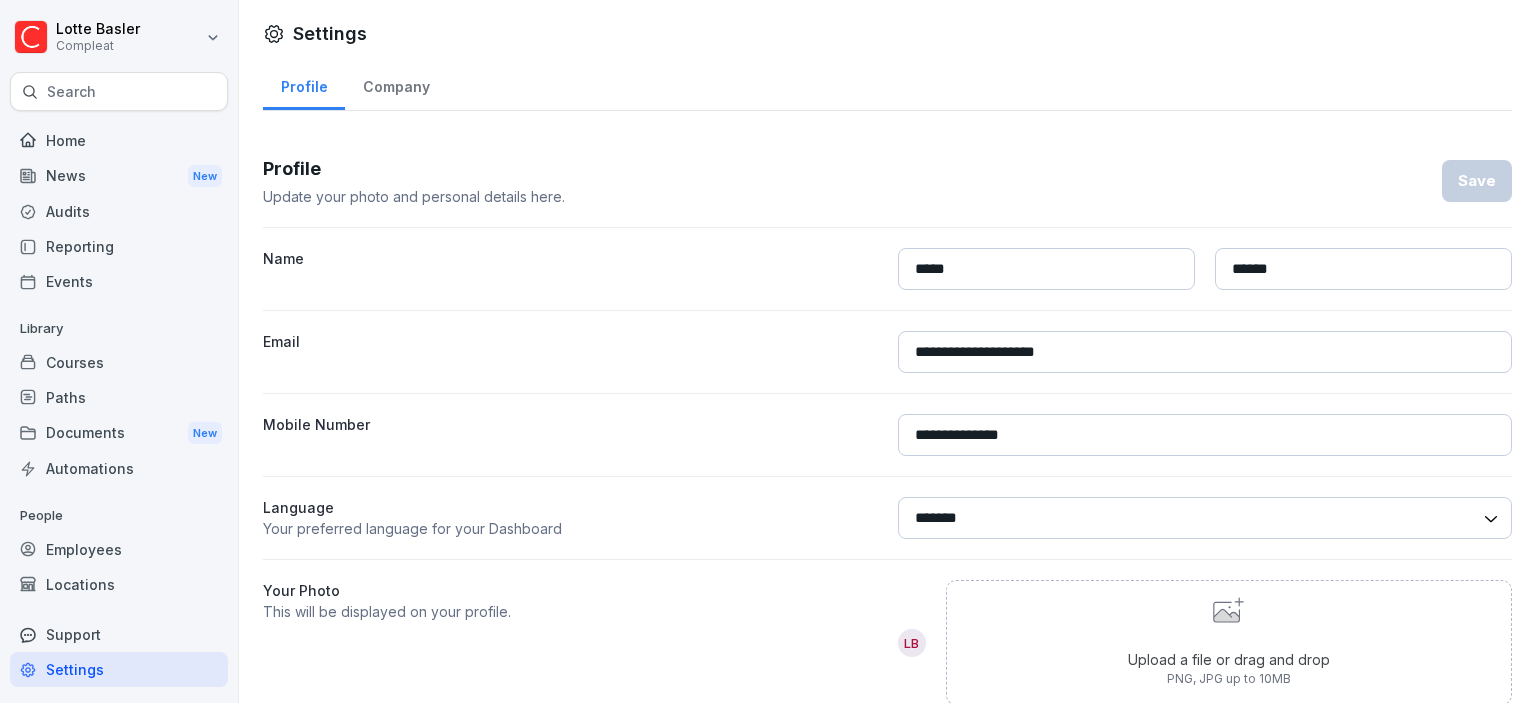 select on "**" 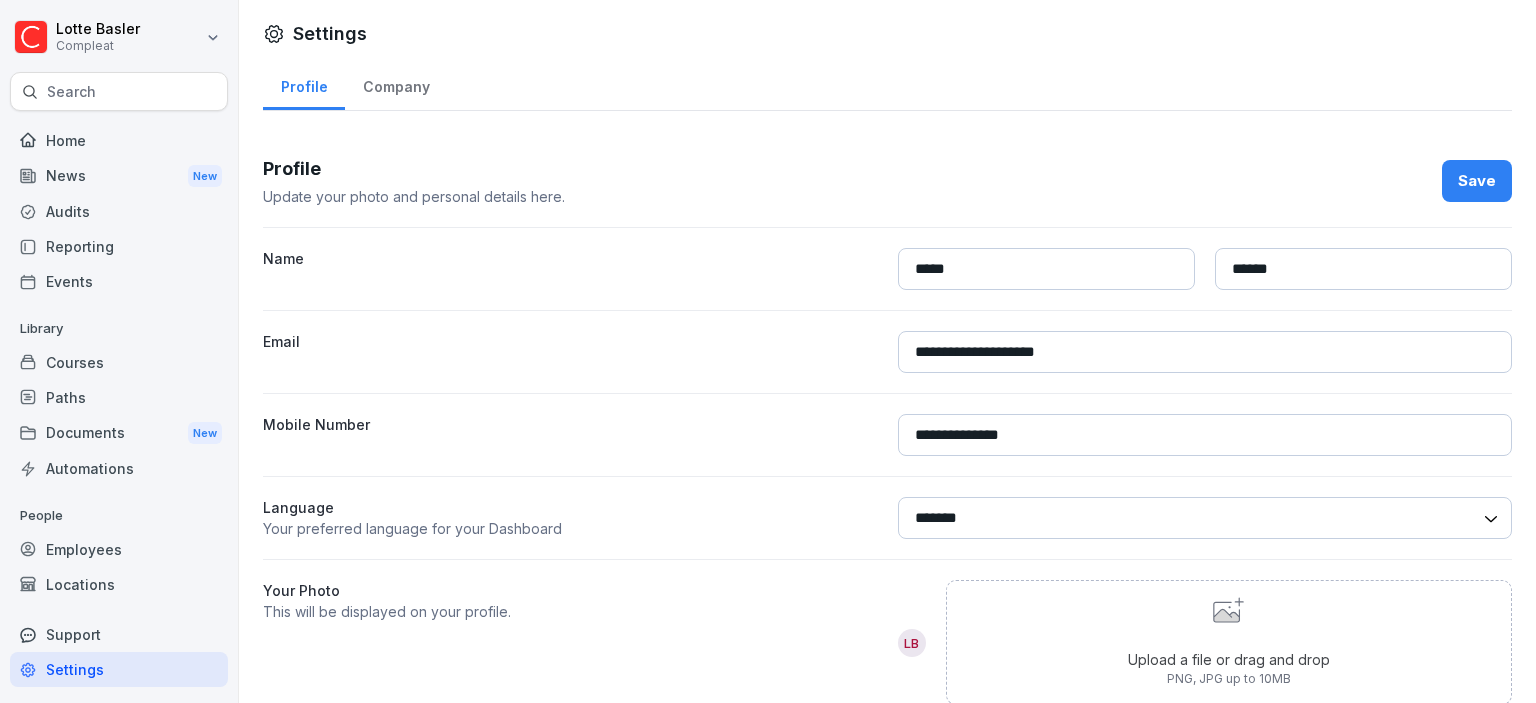 click on "Reporting" at bounding box center (119, 246) 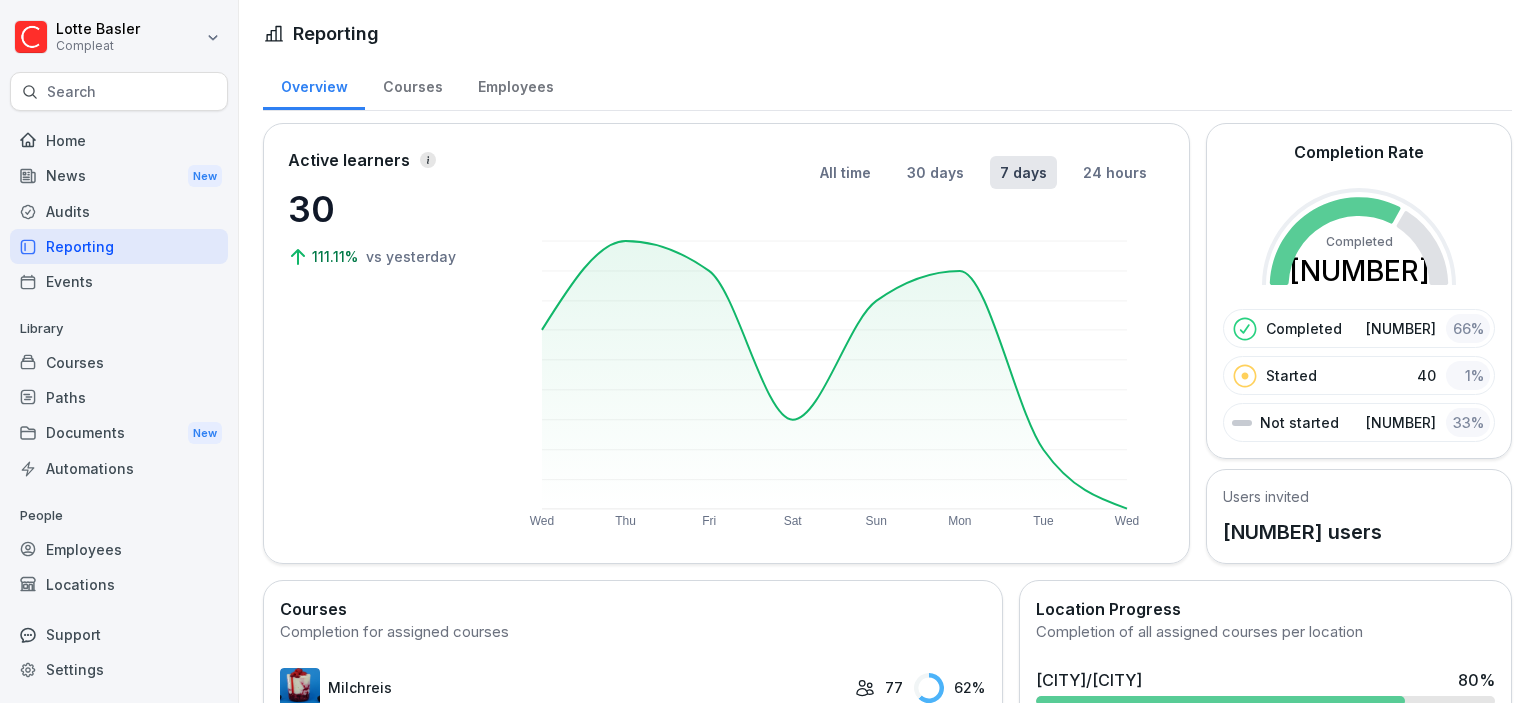 click on "Automations" at bounding box center [119, 468] 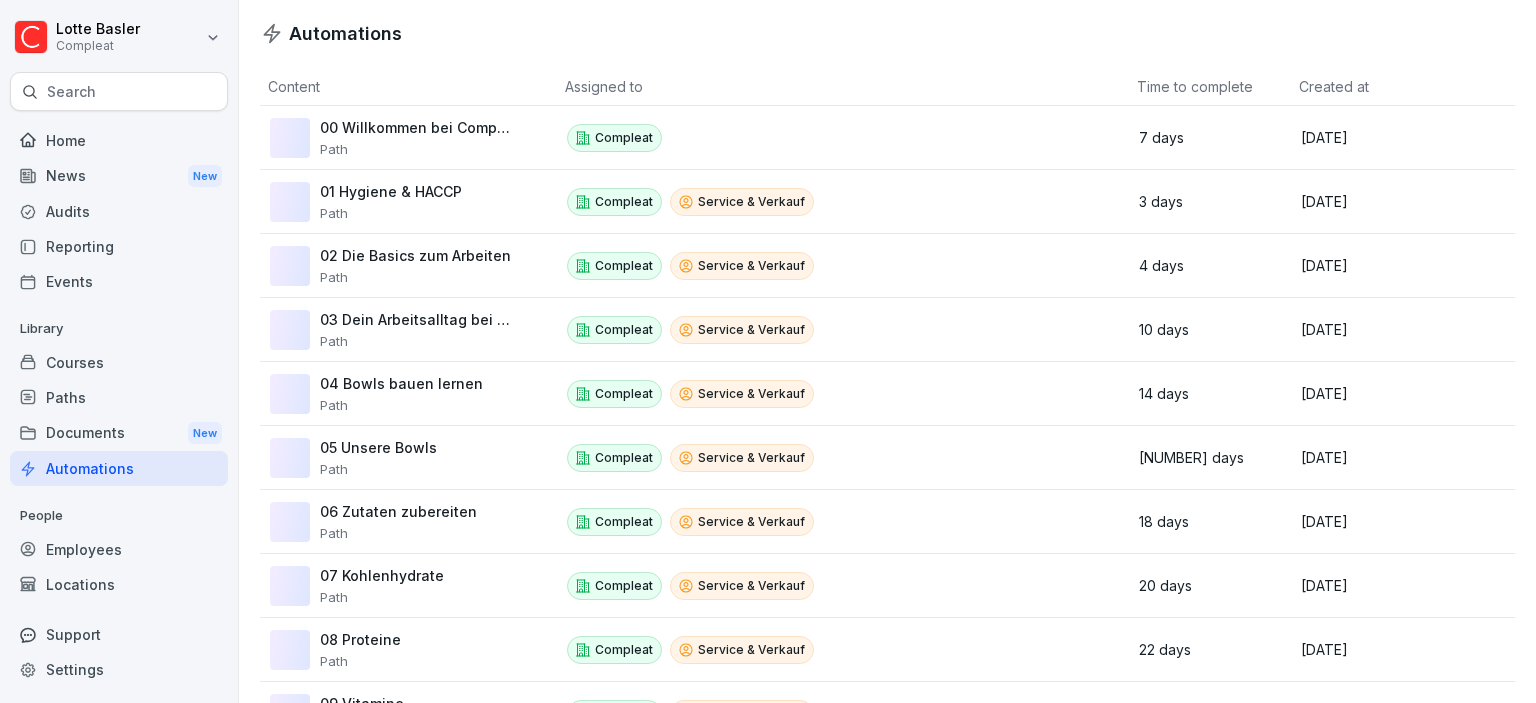 click on "Documents New" at bounding box center (119, 433) 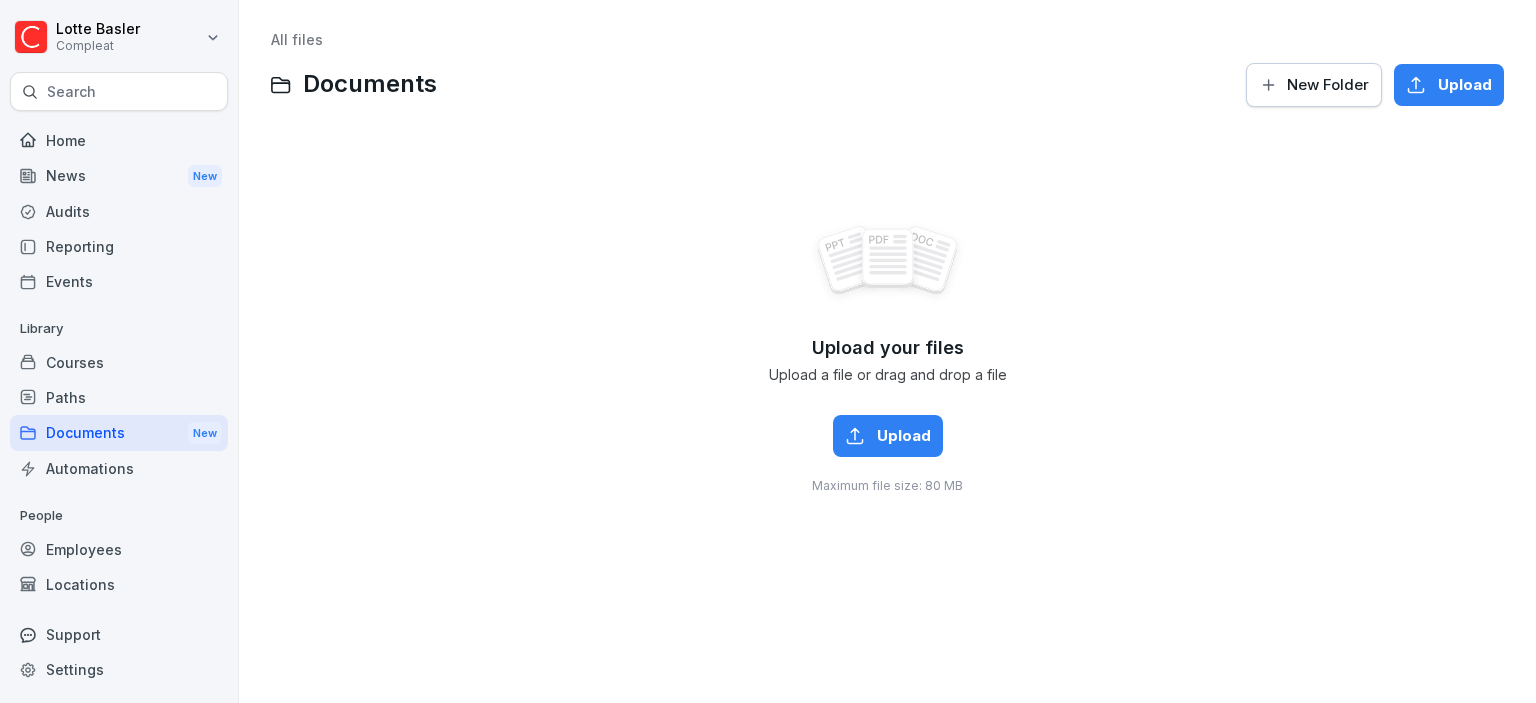 click on "Paths" at bounding box center (119, 397) 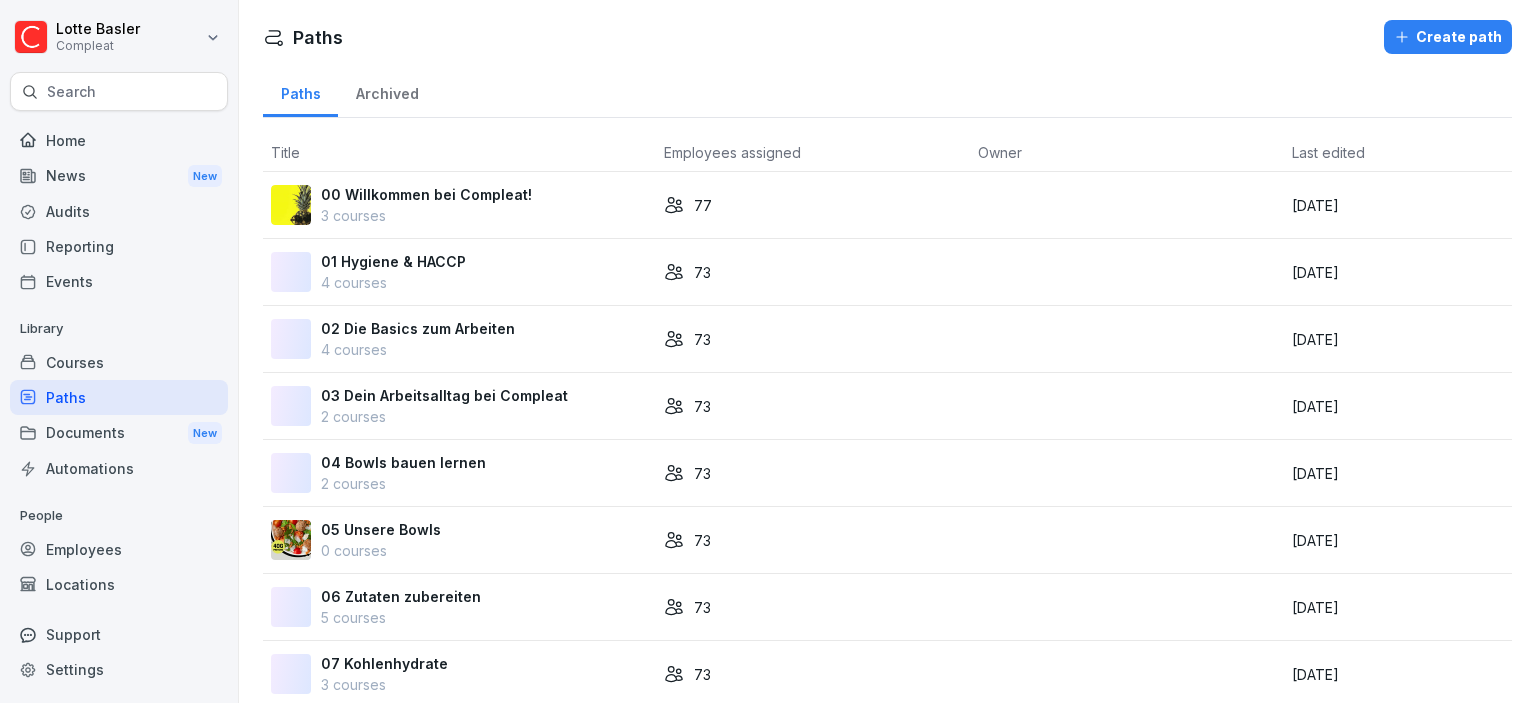 click on "04 Bowls bauen lernen 2 courses" at bounding box center [459, 473] 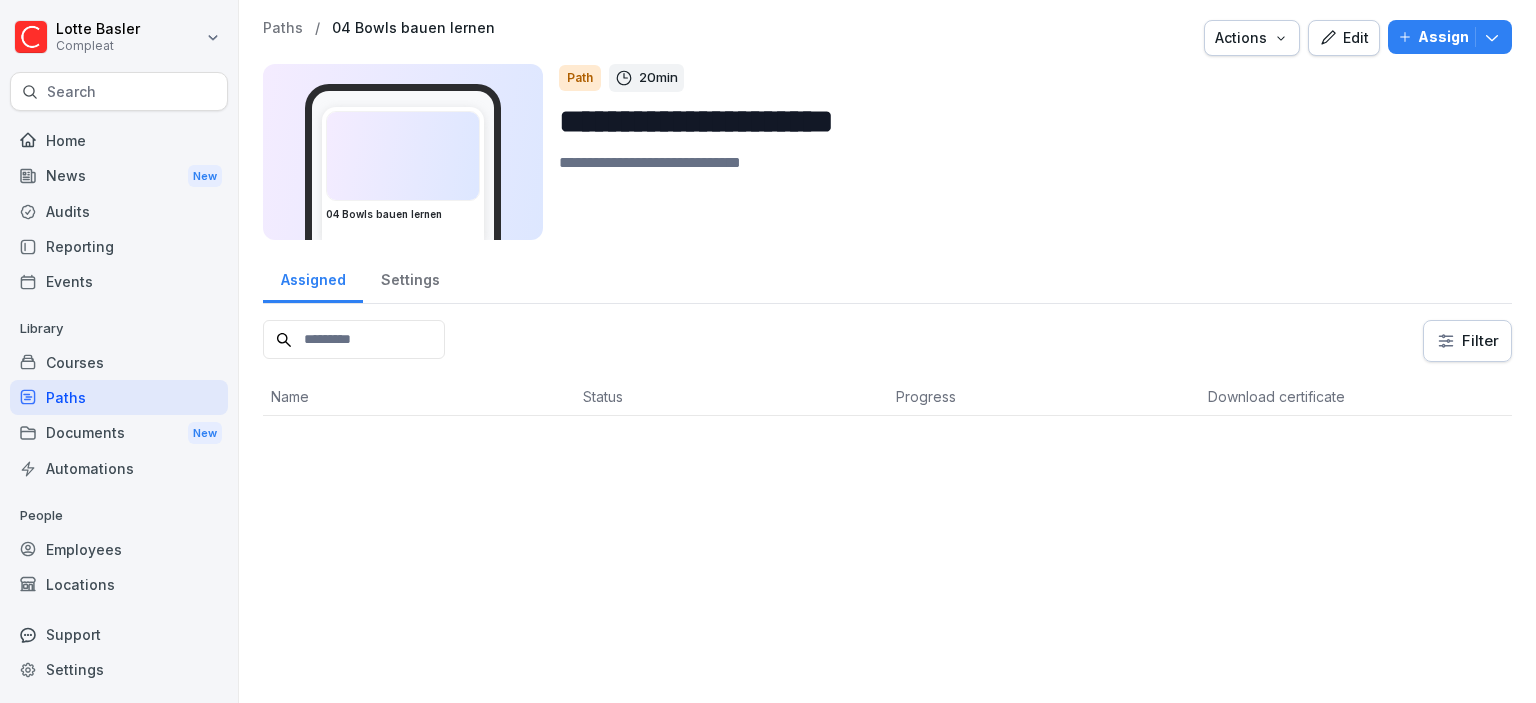 scroll, scrollTop: 0, scrollLeft: 0, axis: both 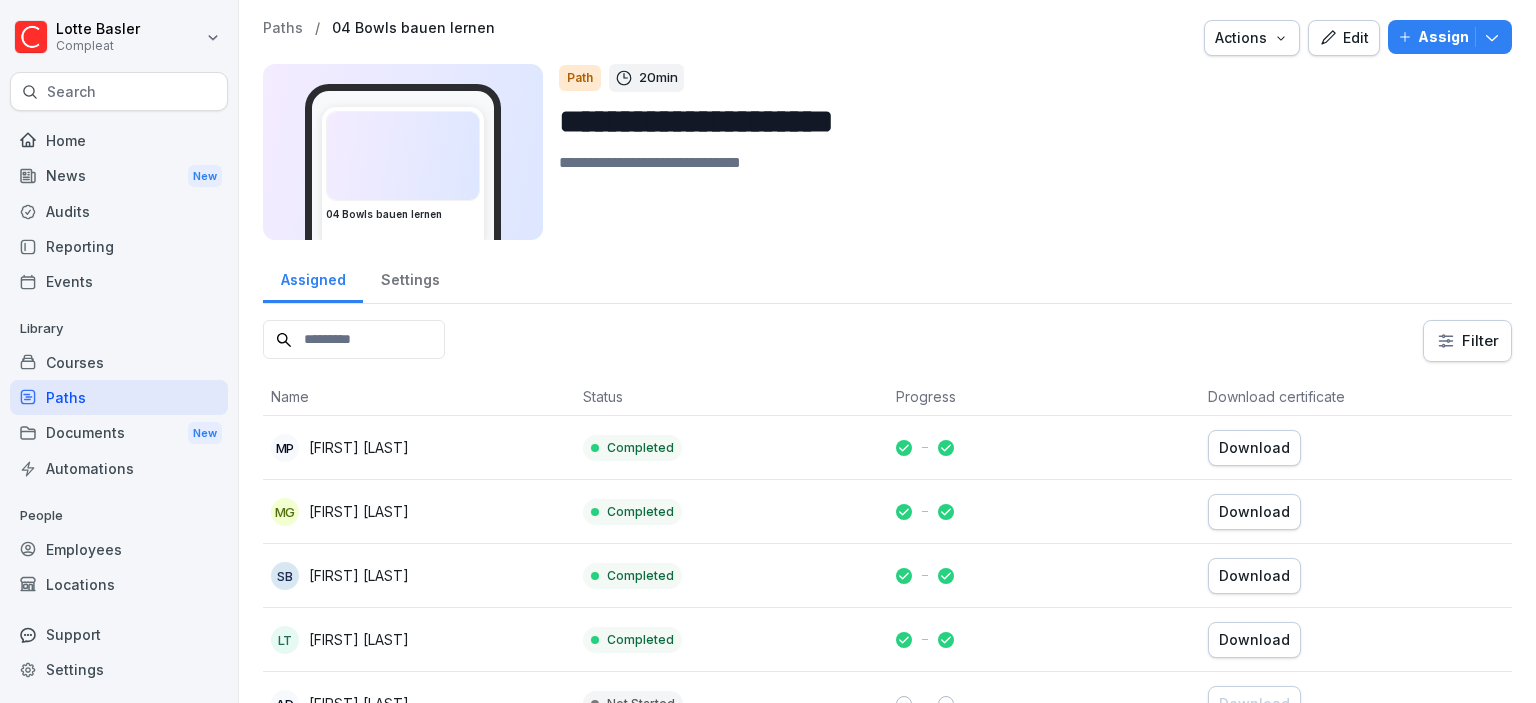click on "Documents New" at bounding box center [119, 433] 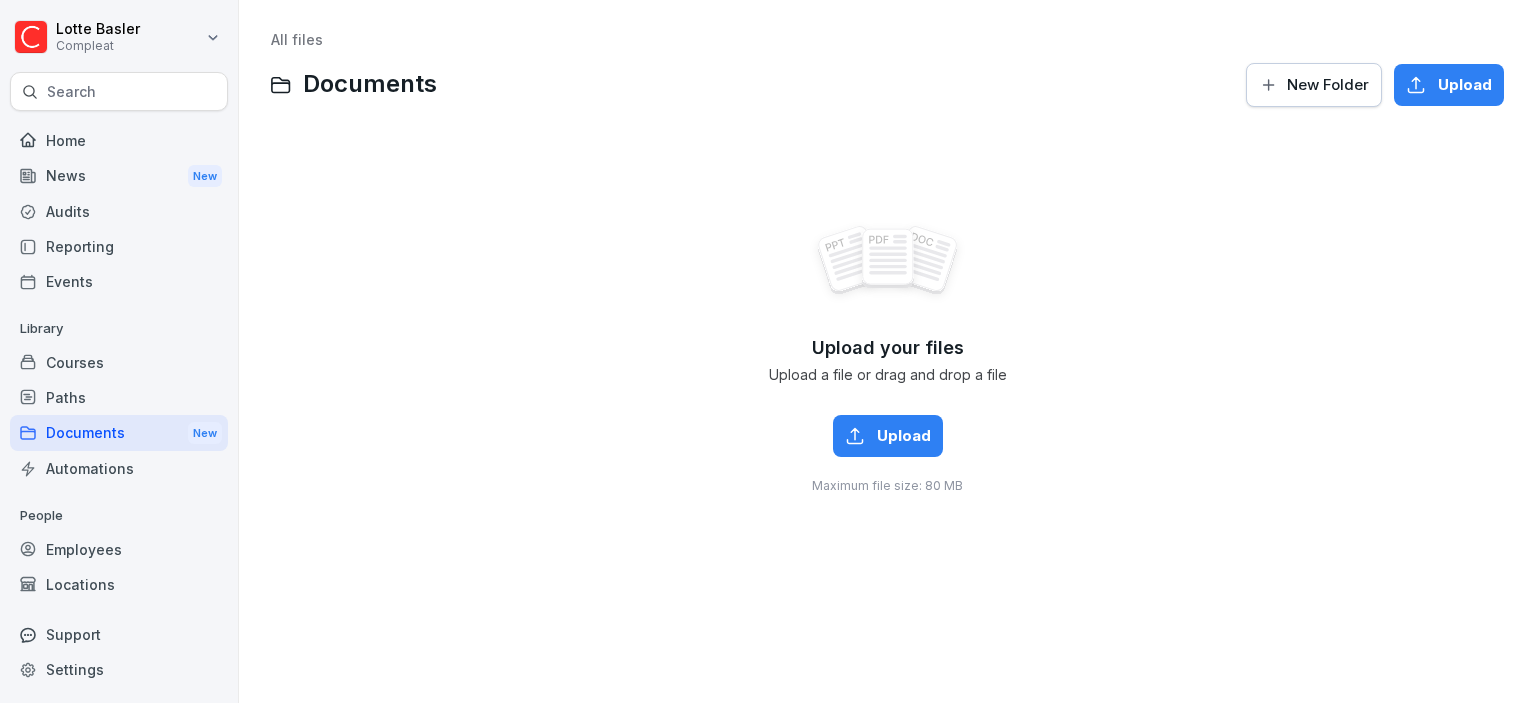 click on "Courses" at bounding box center (119, 362) 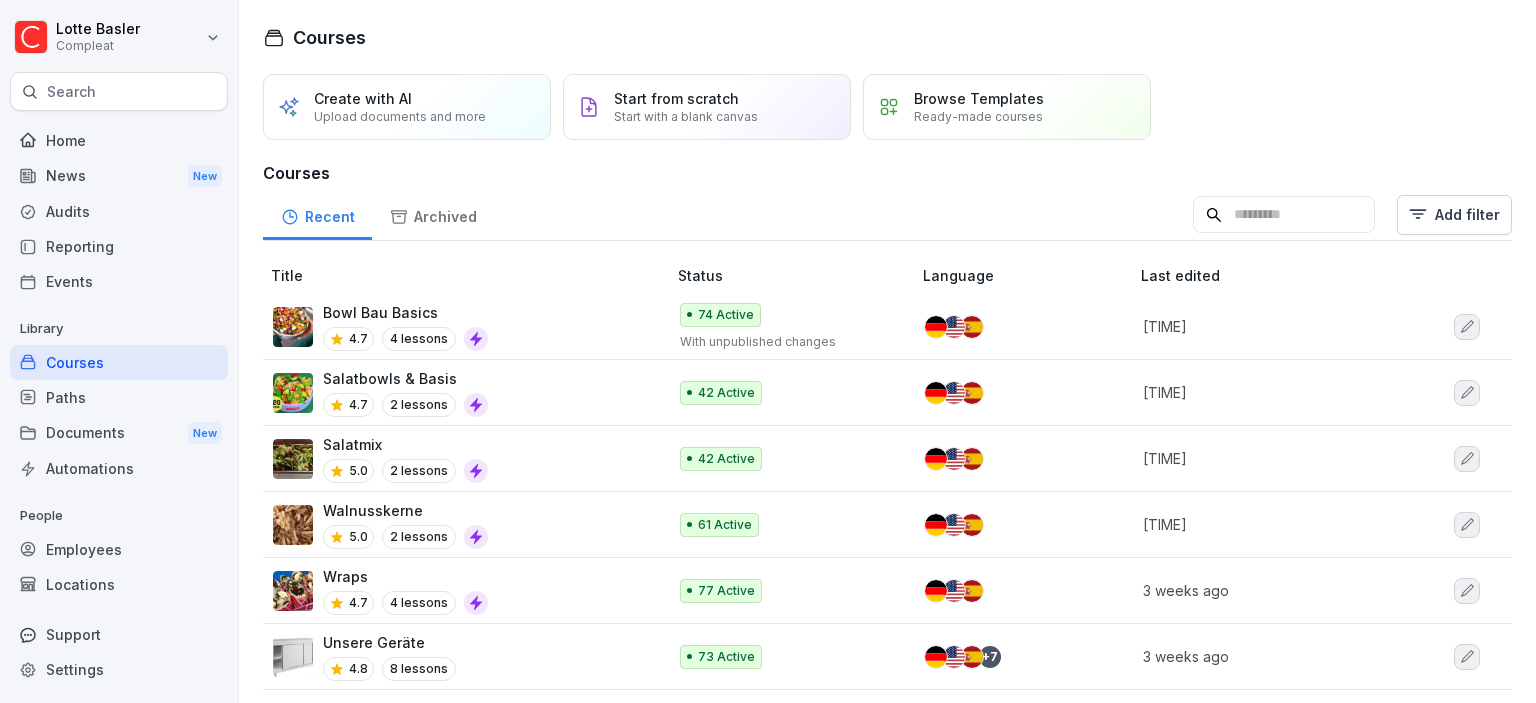 scroll, scrollTop: 115, scrollLeft: 0, axis: vertical 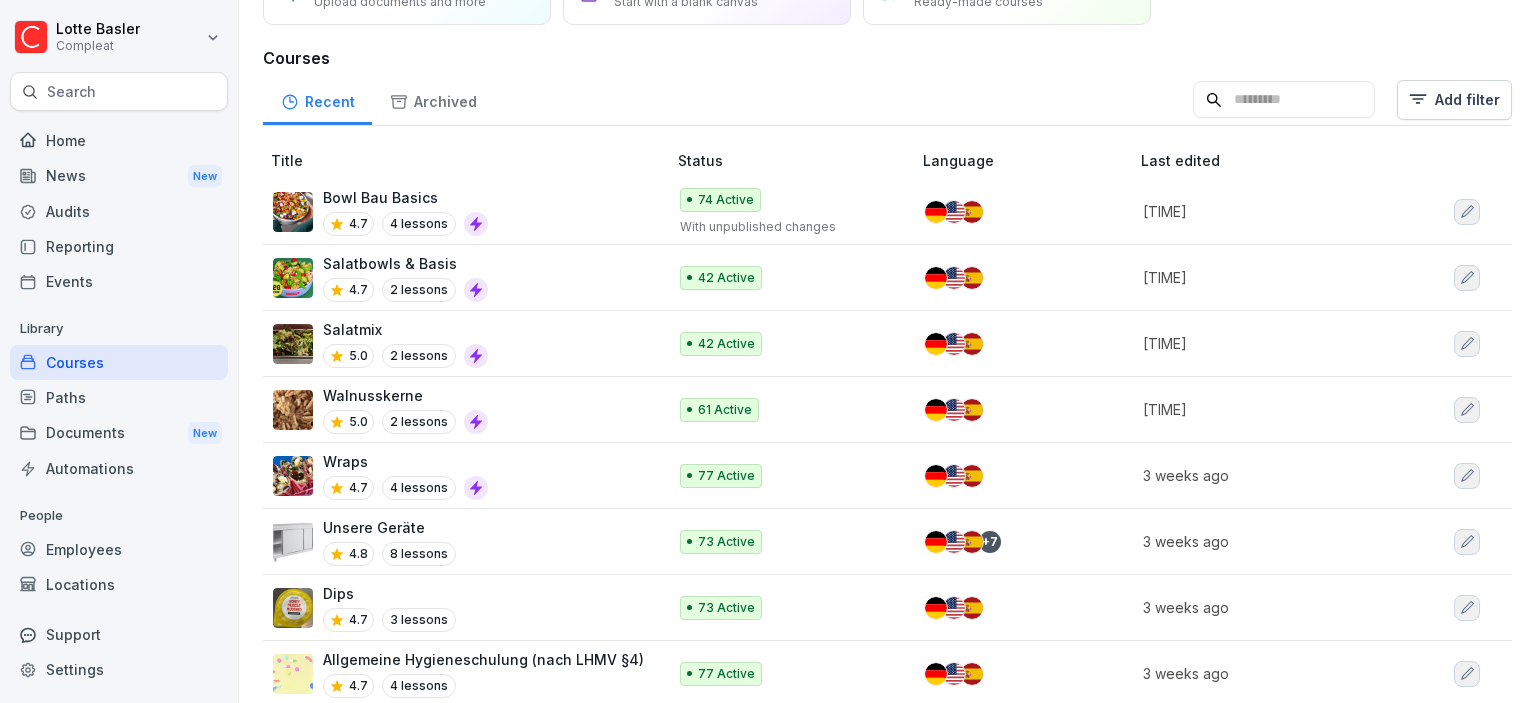 click on "Bowl Bau Basics 4.7 4 lessons" at bounding box center [405, 211] 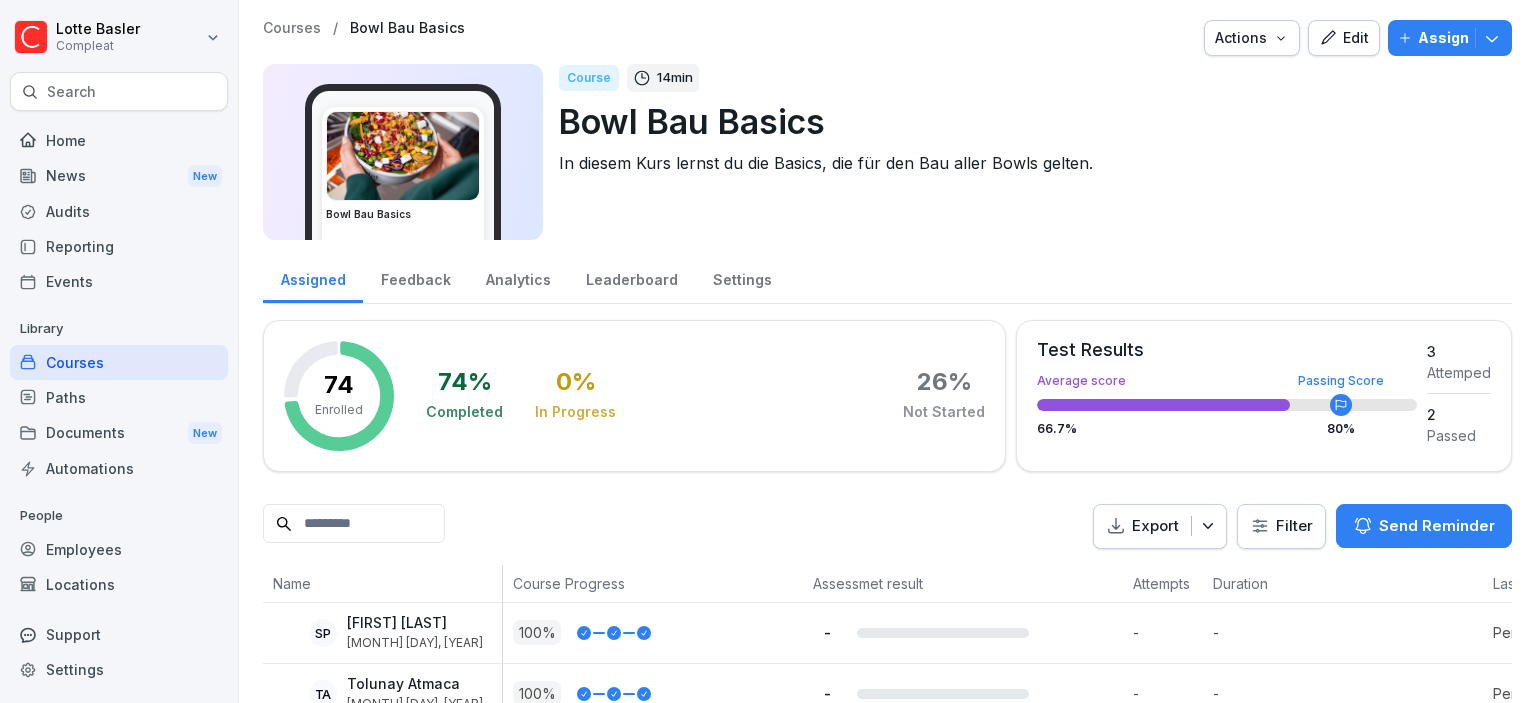 scroll, scrollTop: 0, scrollLeft: 0, axis: both 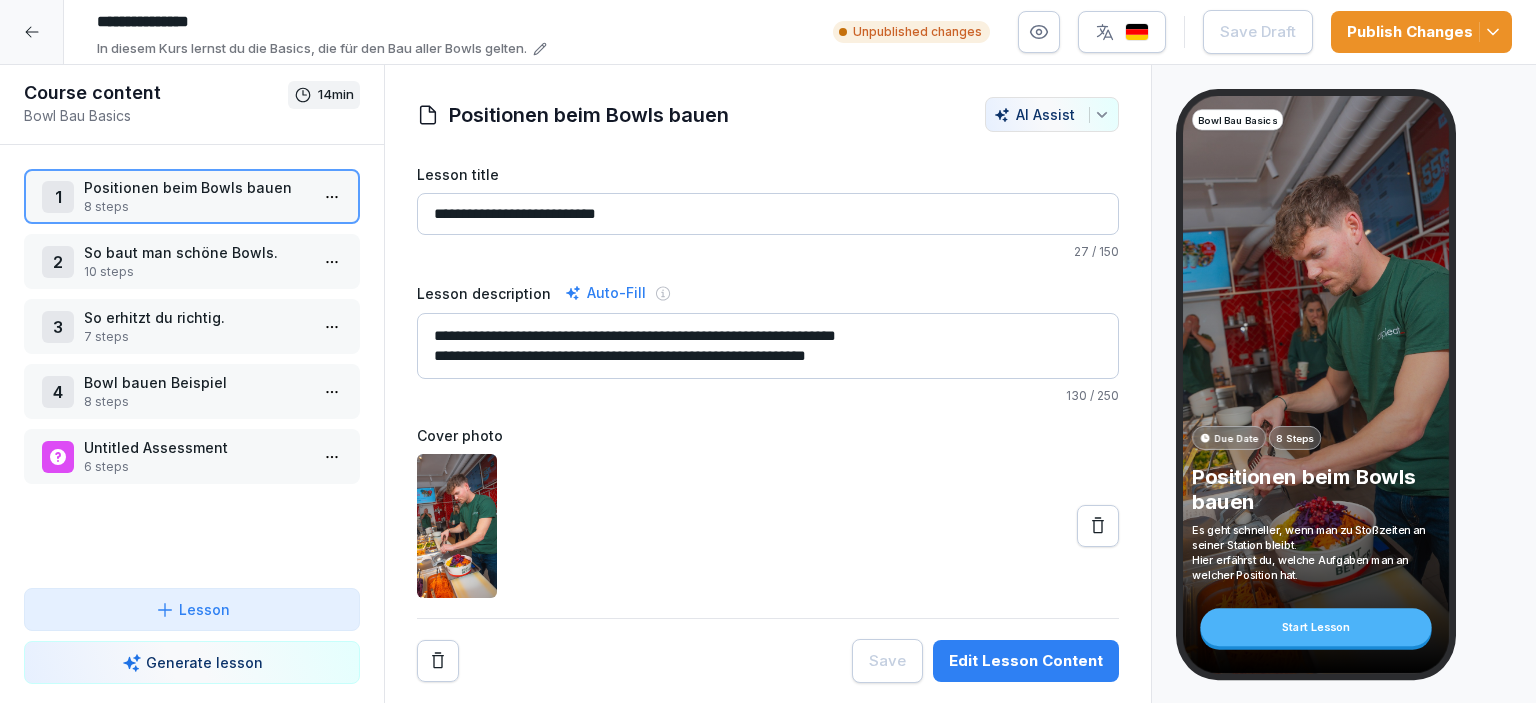 click on "4 Bowl bauen Beispiel 8 steps" at bounding box center (192, 391) 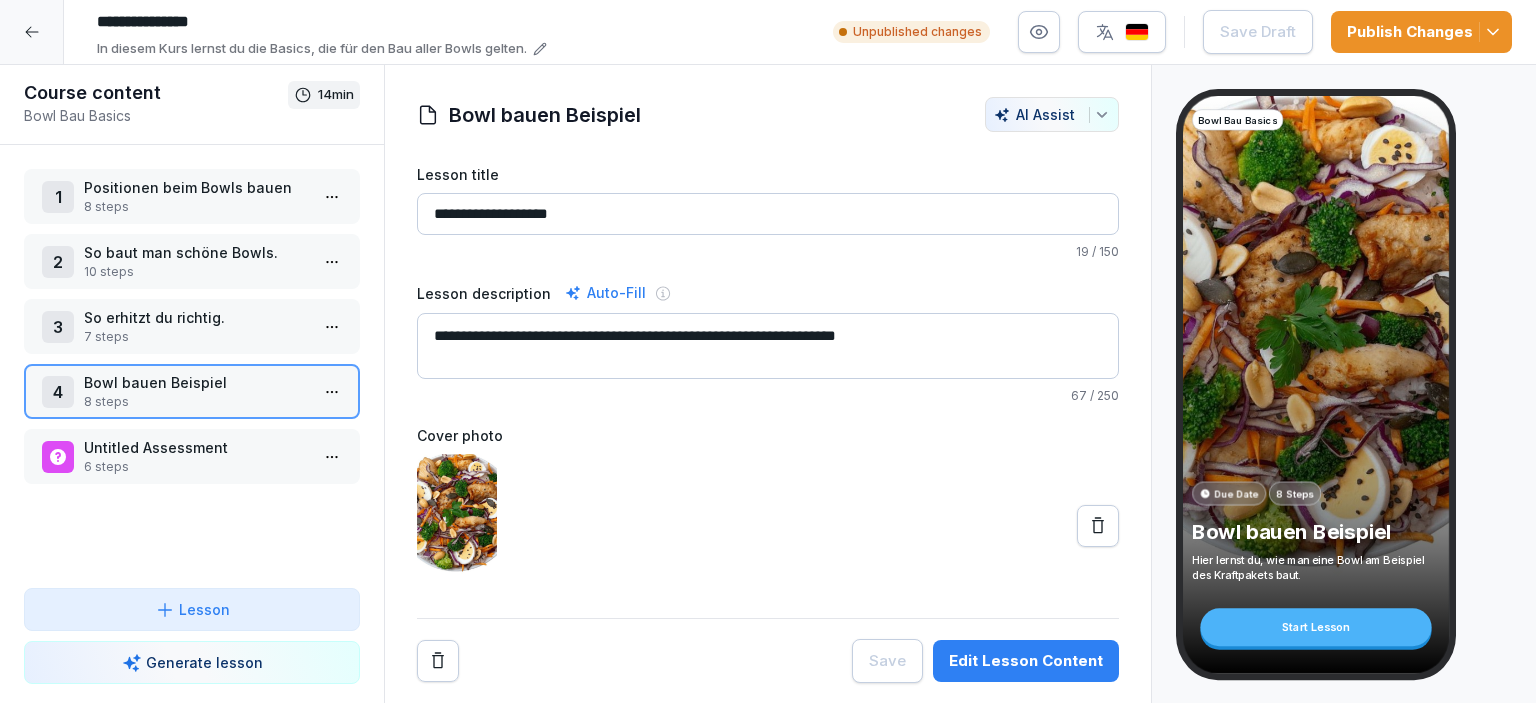 click 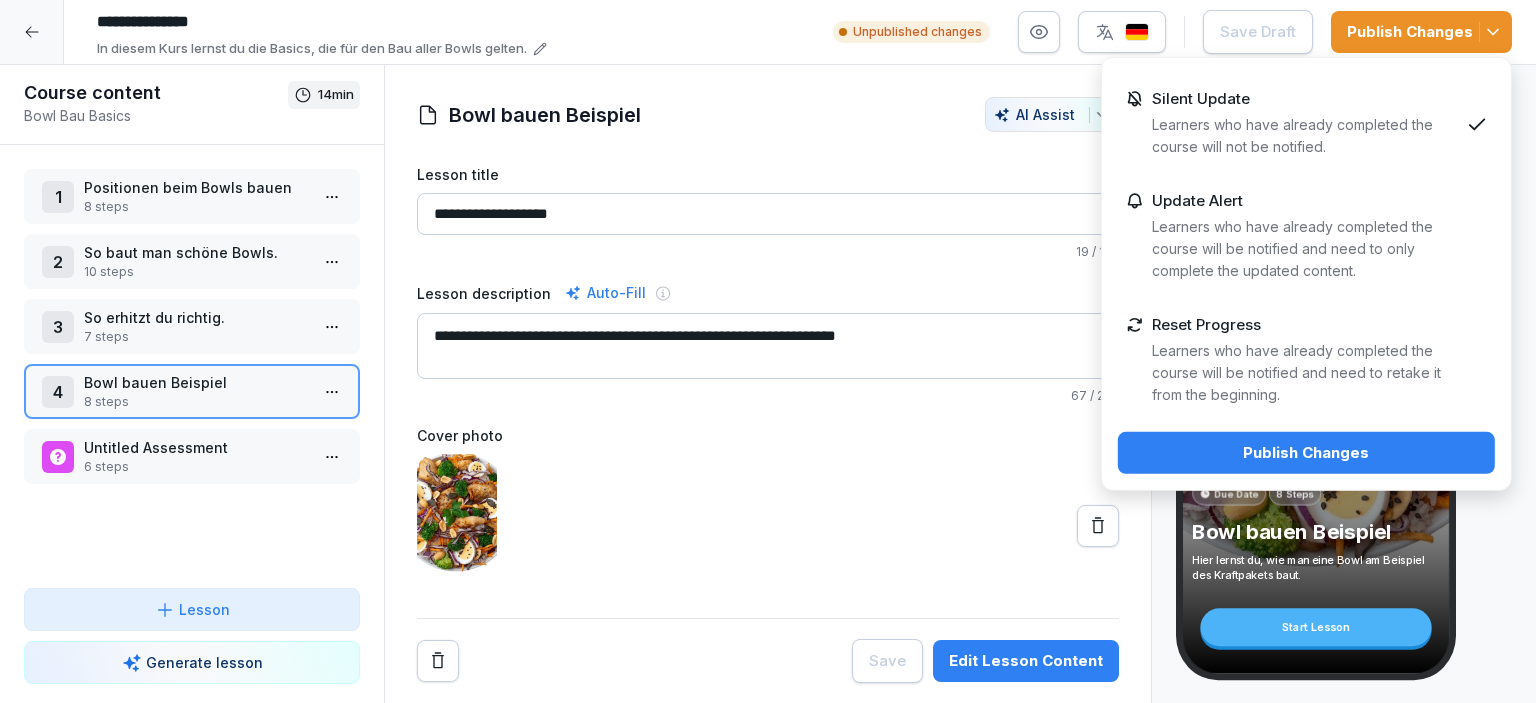 click 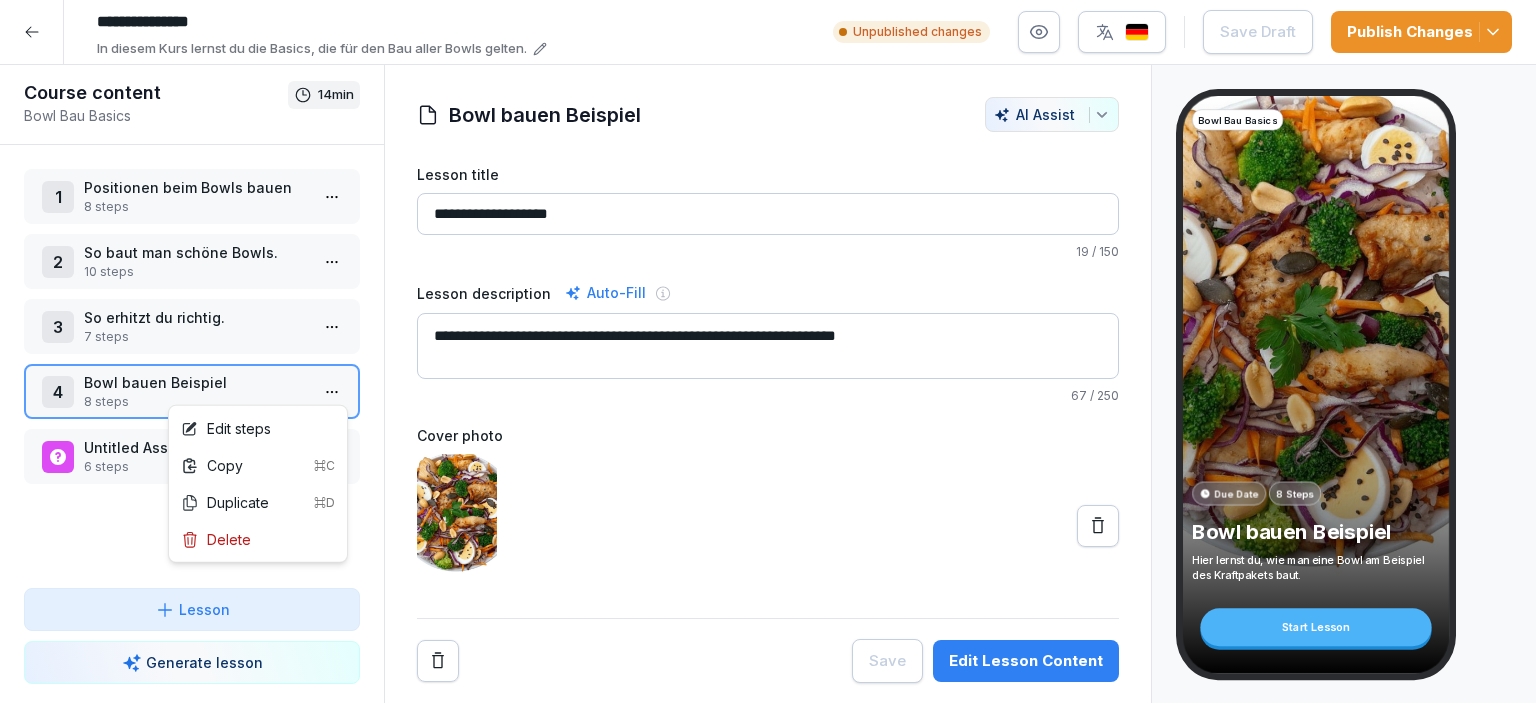 click on "**********" at bounding box center (768, 351) 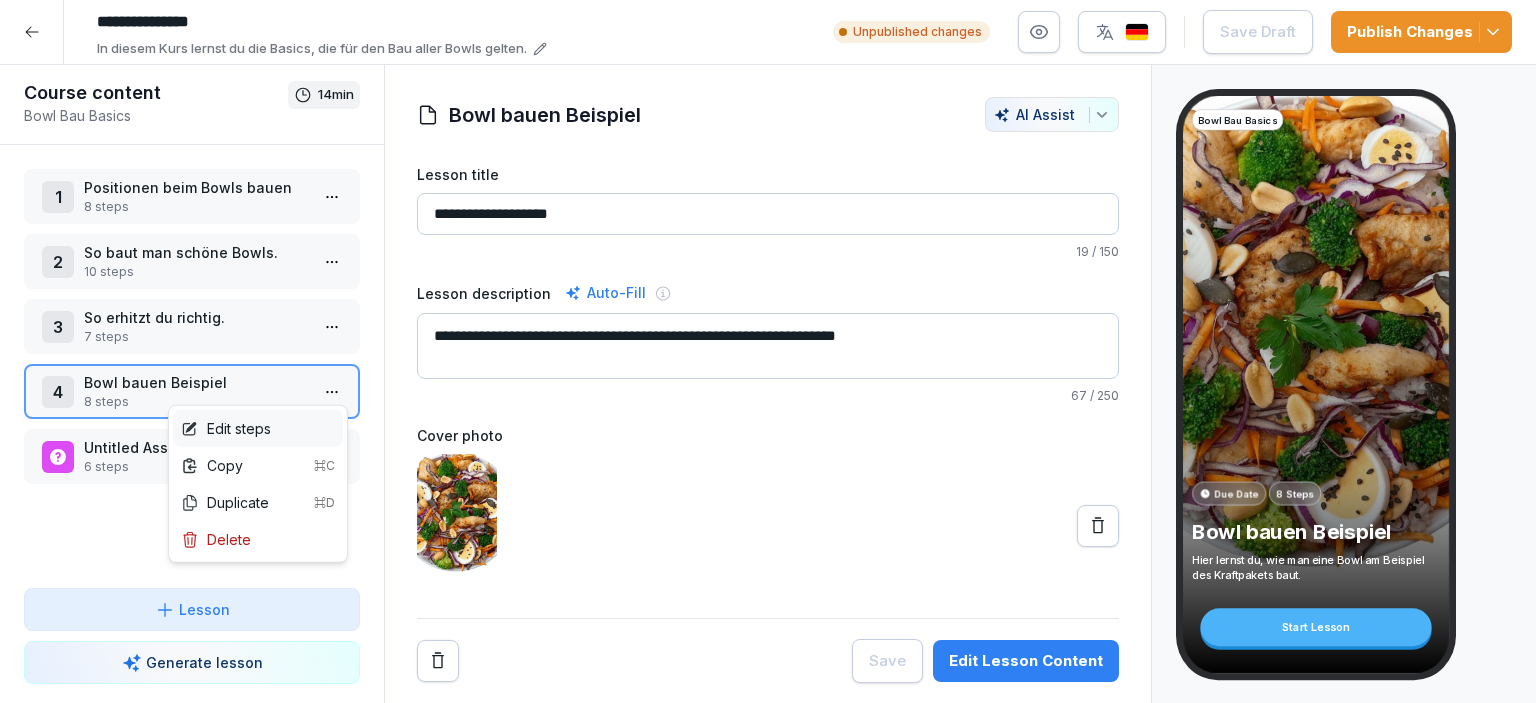 click on "Edit steps" at bounding box center (226, 428) 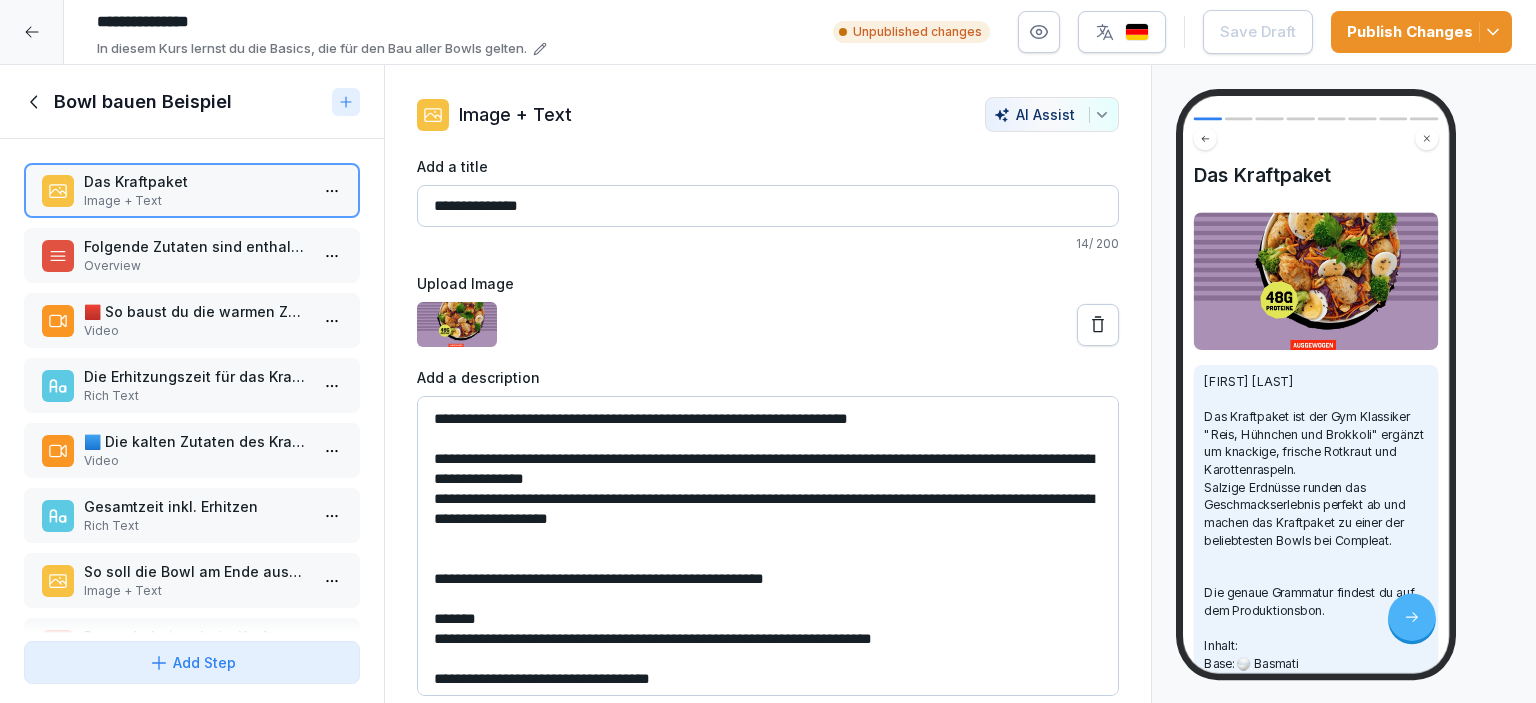 click on "Overview" at bounding box center (196, 266) 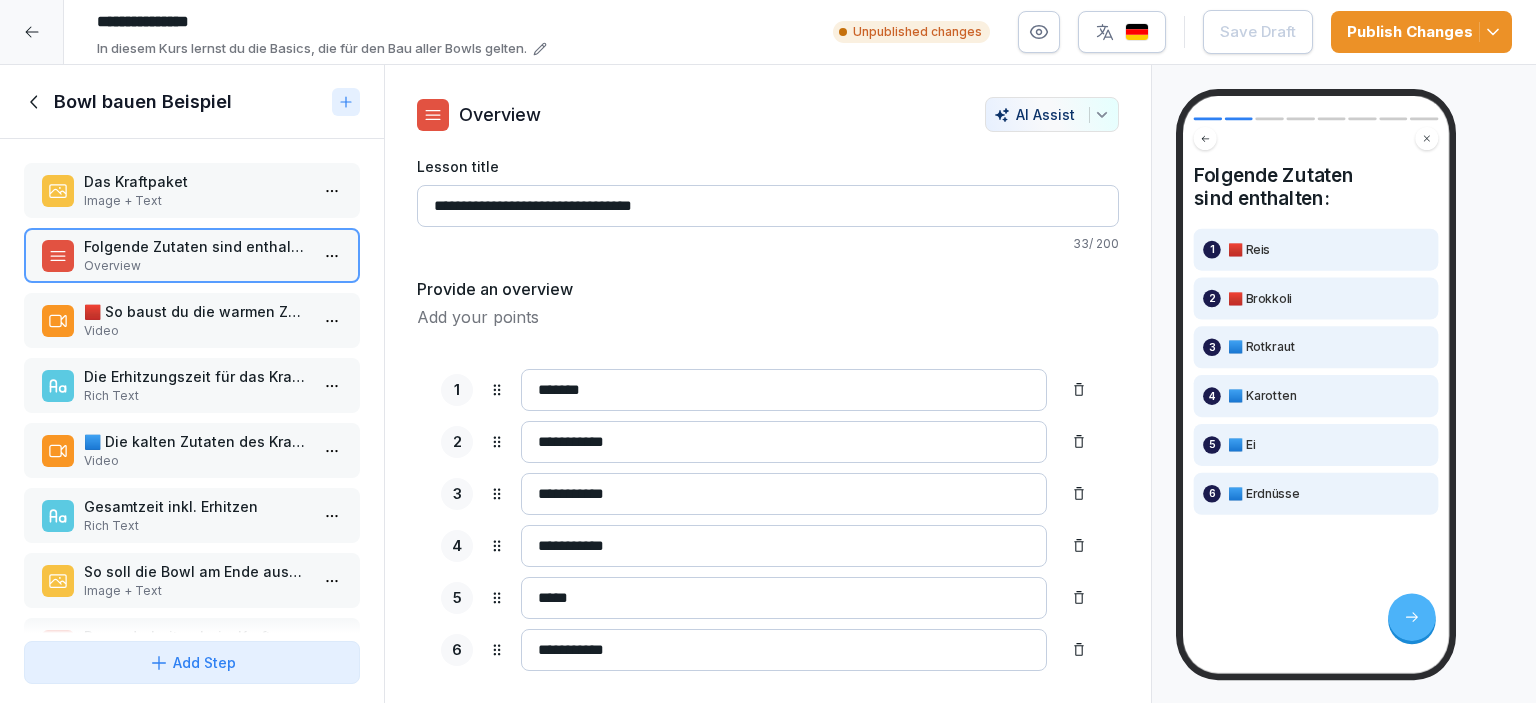 click on "🟥 So baust du die warmen Zutaten des Kraftpakets:" at bounding box center (196, 311) 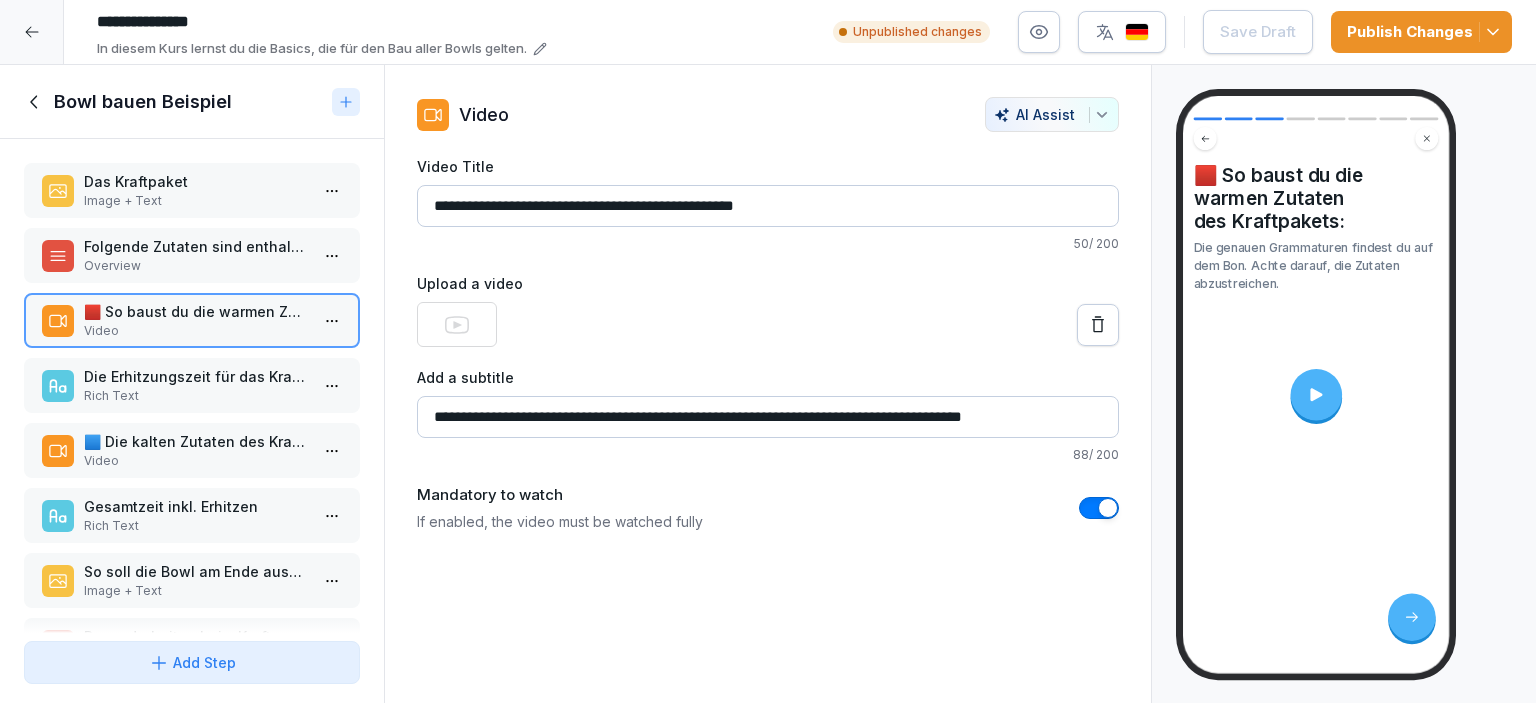 click on "Overview" at bounding box center (196, 266) 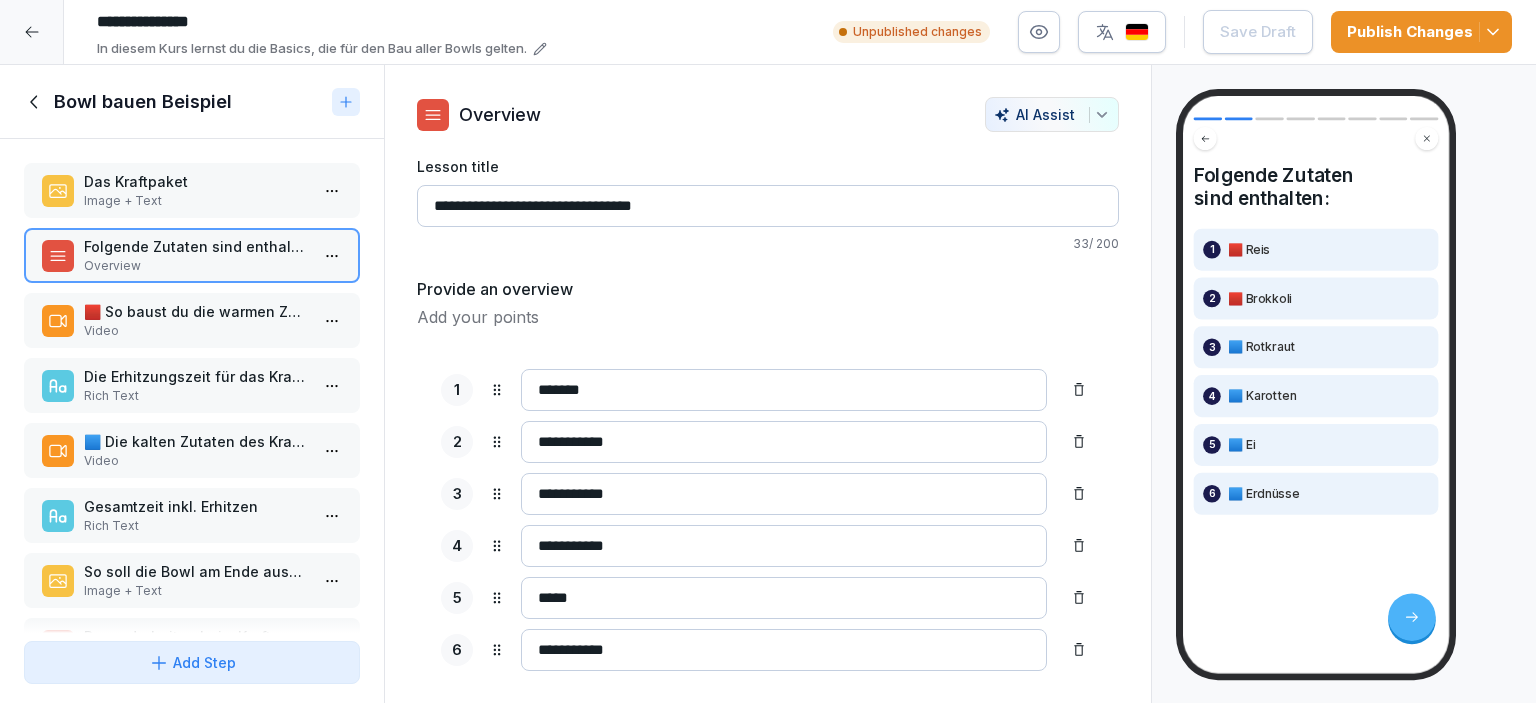 click on "Video" at bounding box center (196, 331) 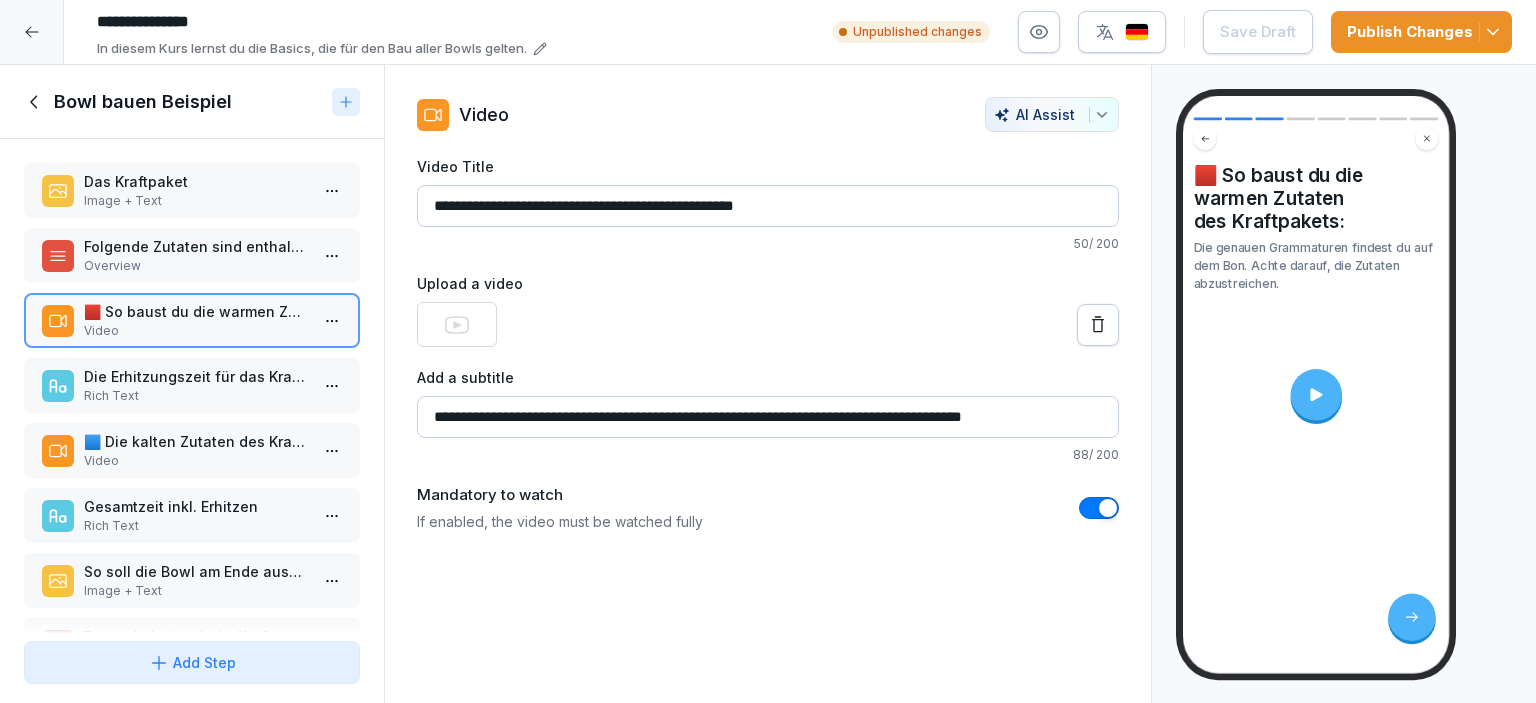 click on "Overview" at bounding box center [196, 266] 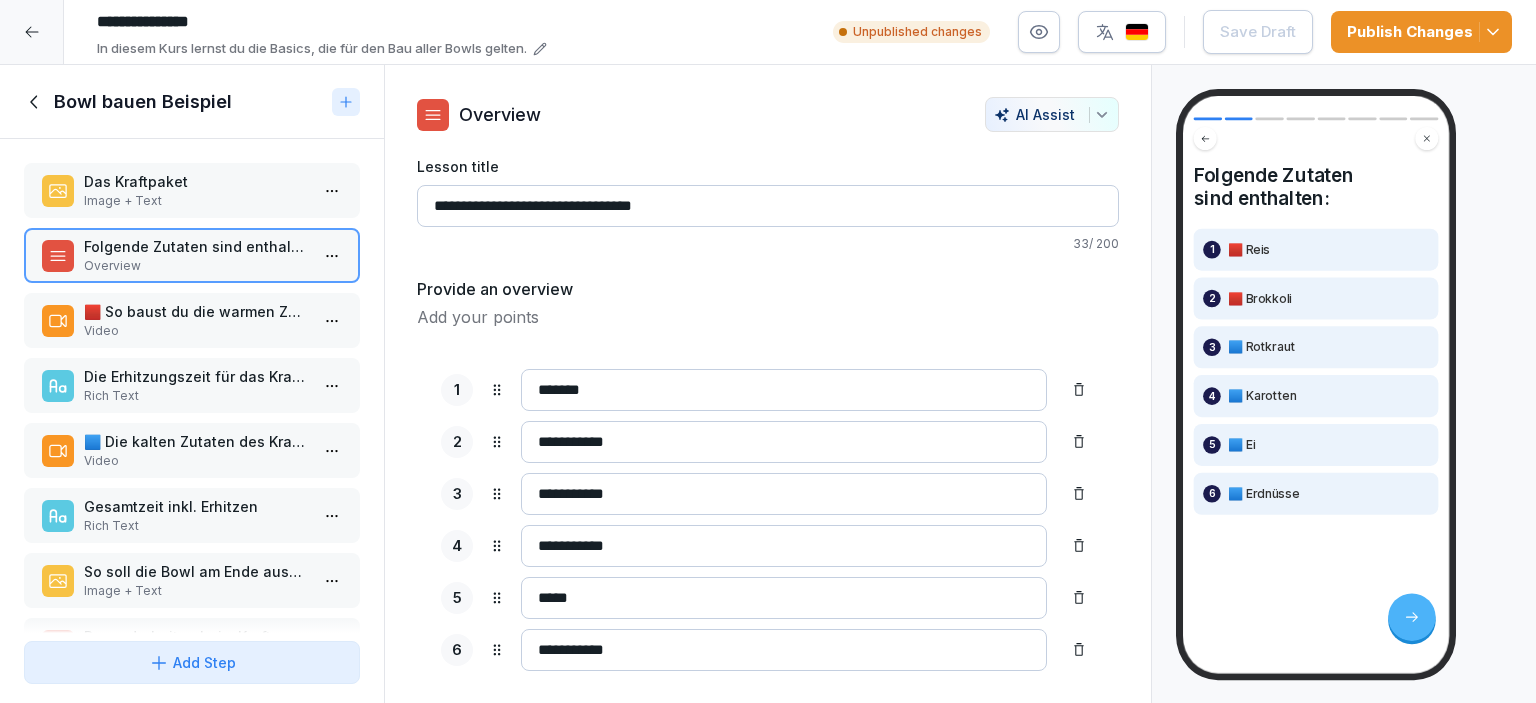 click on "🟥 So baust du die warmen Zutaten des Kraftpakets:" at bounding box center (196, 311) 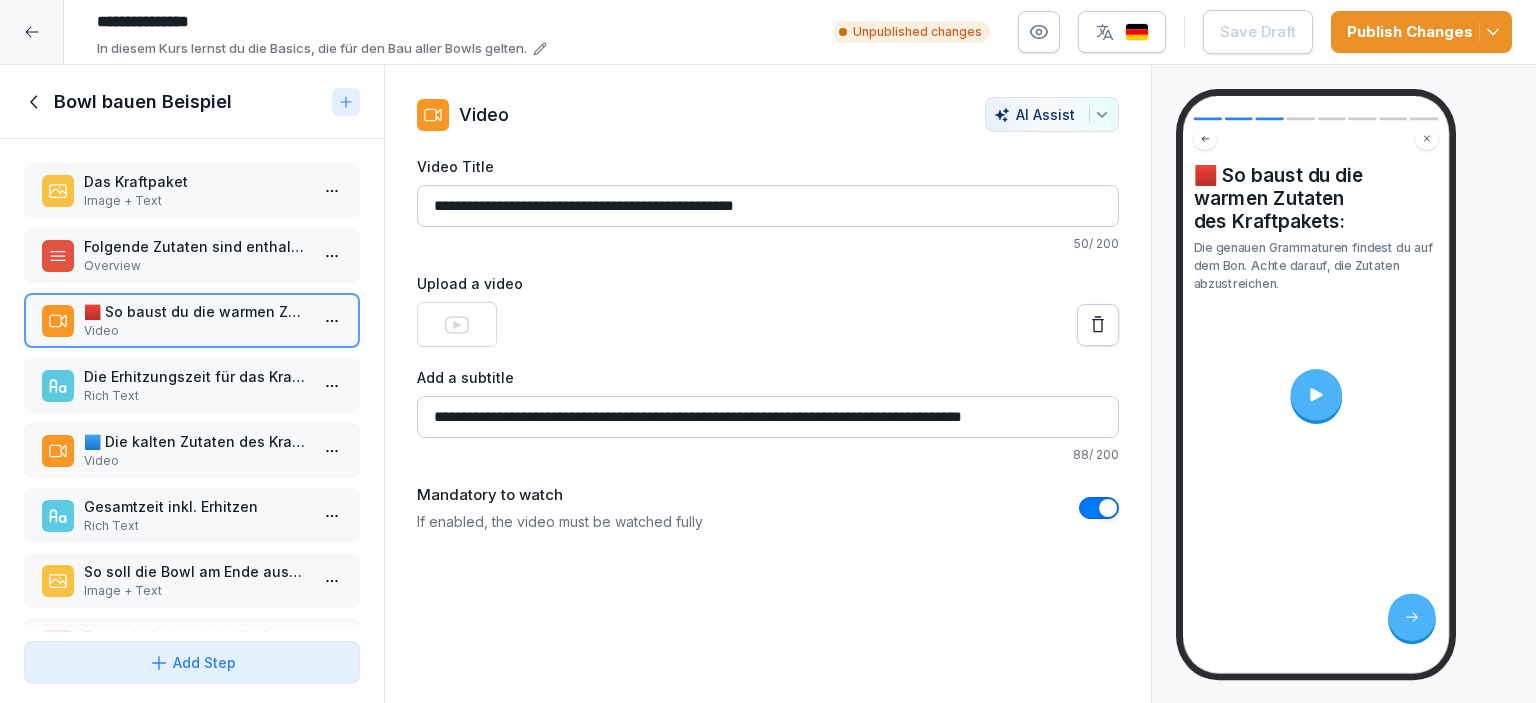 click on "Die Erhitzungszeit für das Kraftpaket" at bounding box center (196, 376) 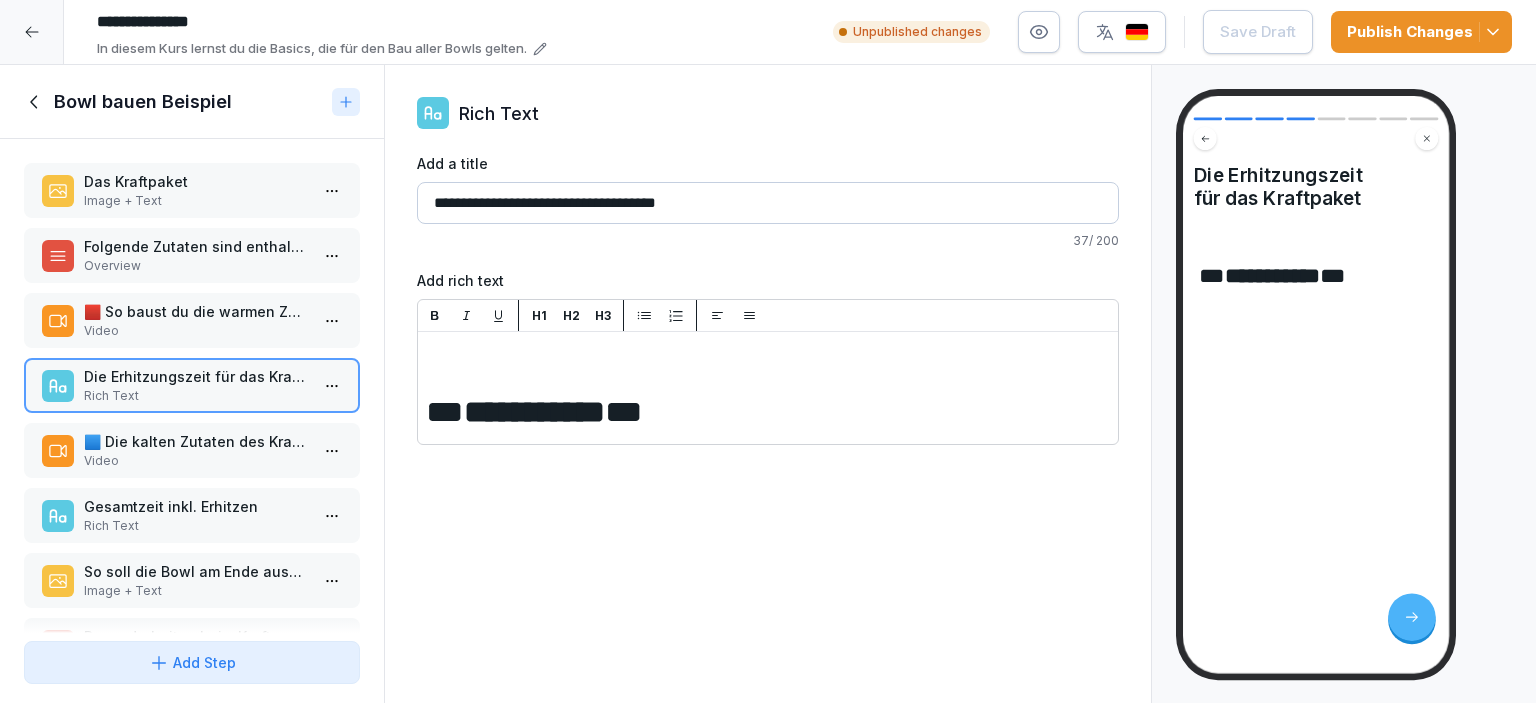 click on "Video" at bounding box center (196, 461) 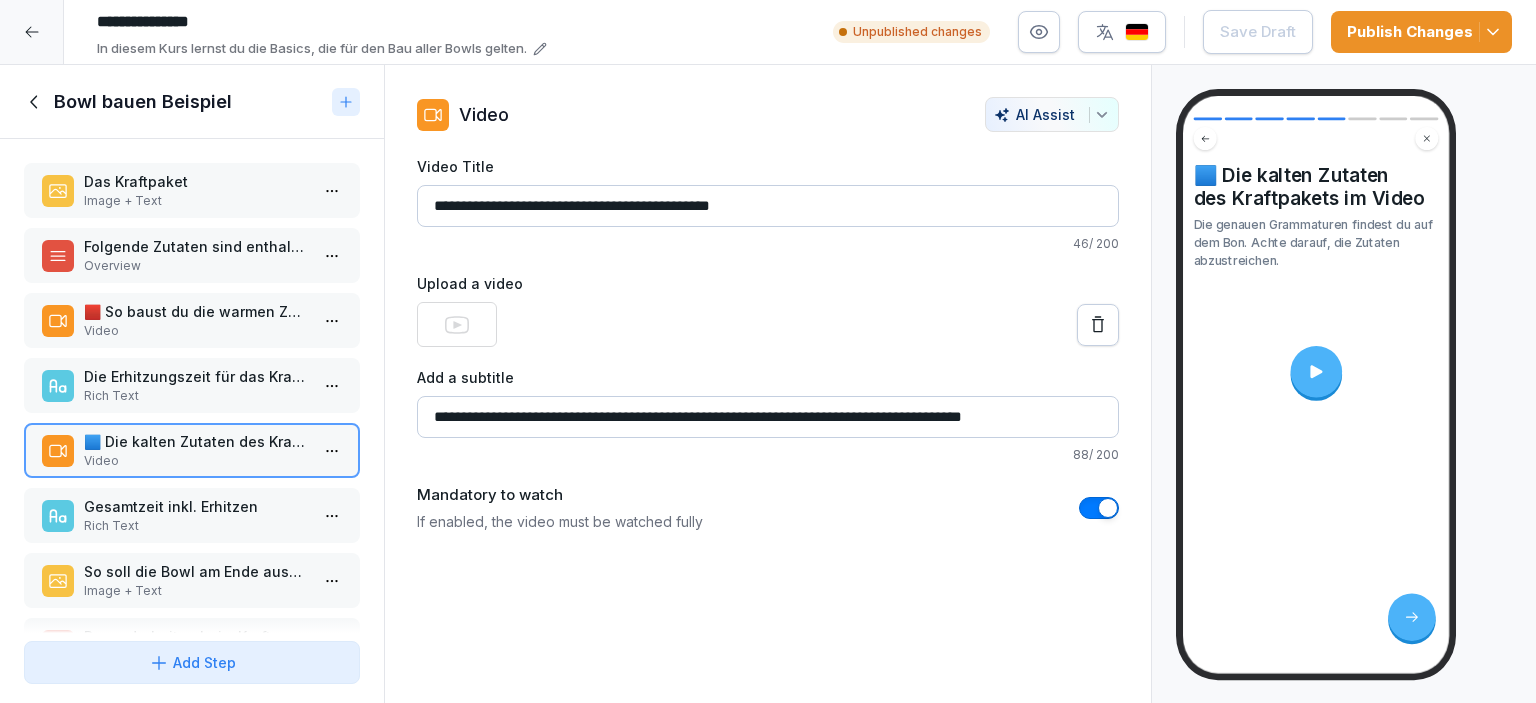 click on "Gesamtzeit inkl. Erhitzen" at bounding box center [196, 506] 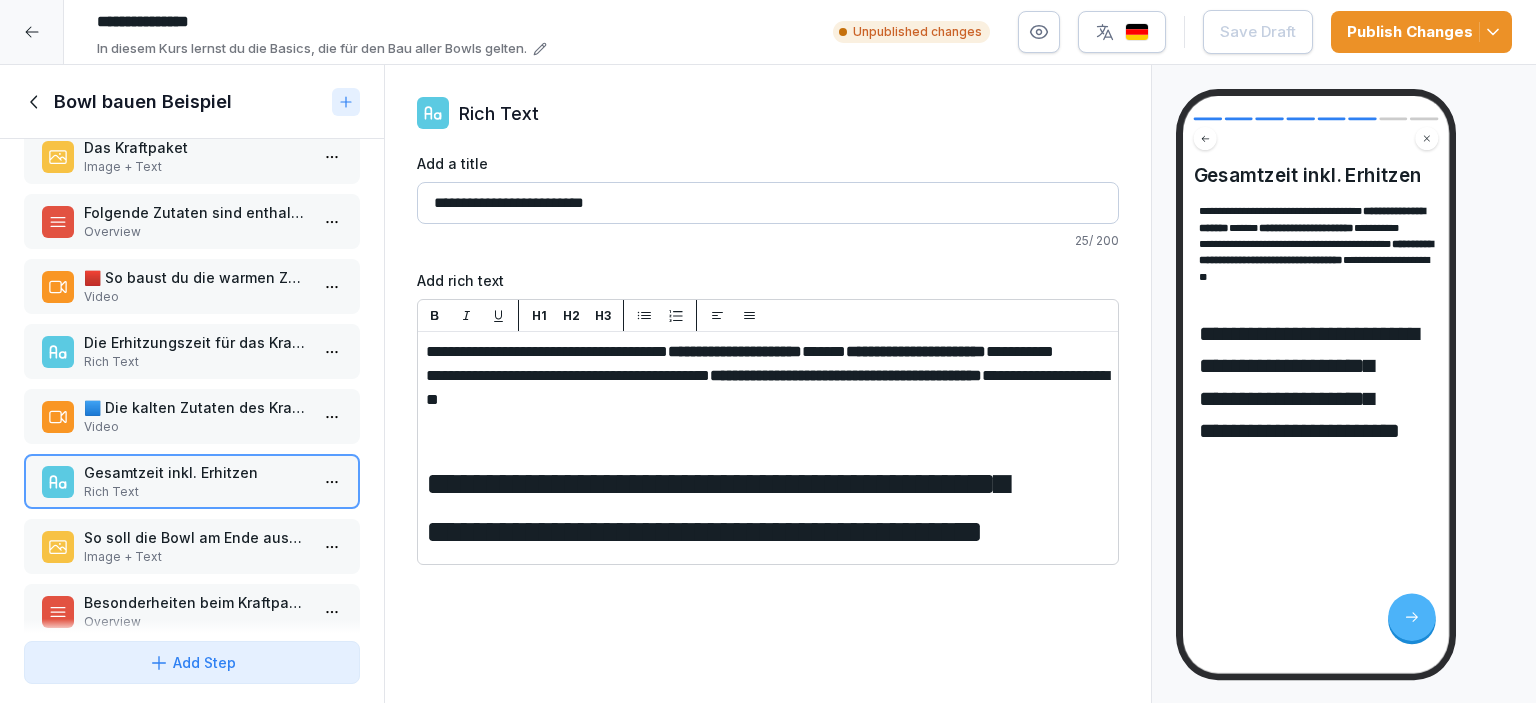 scroll, scrollTop: 58, scrollLeft: 0, axis: vertical 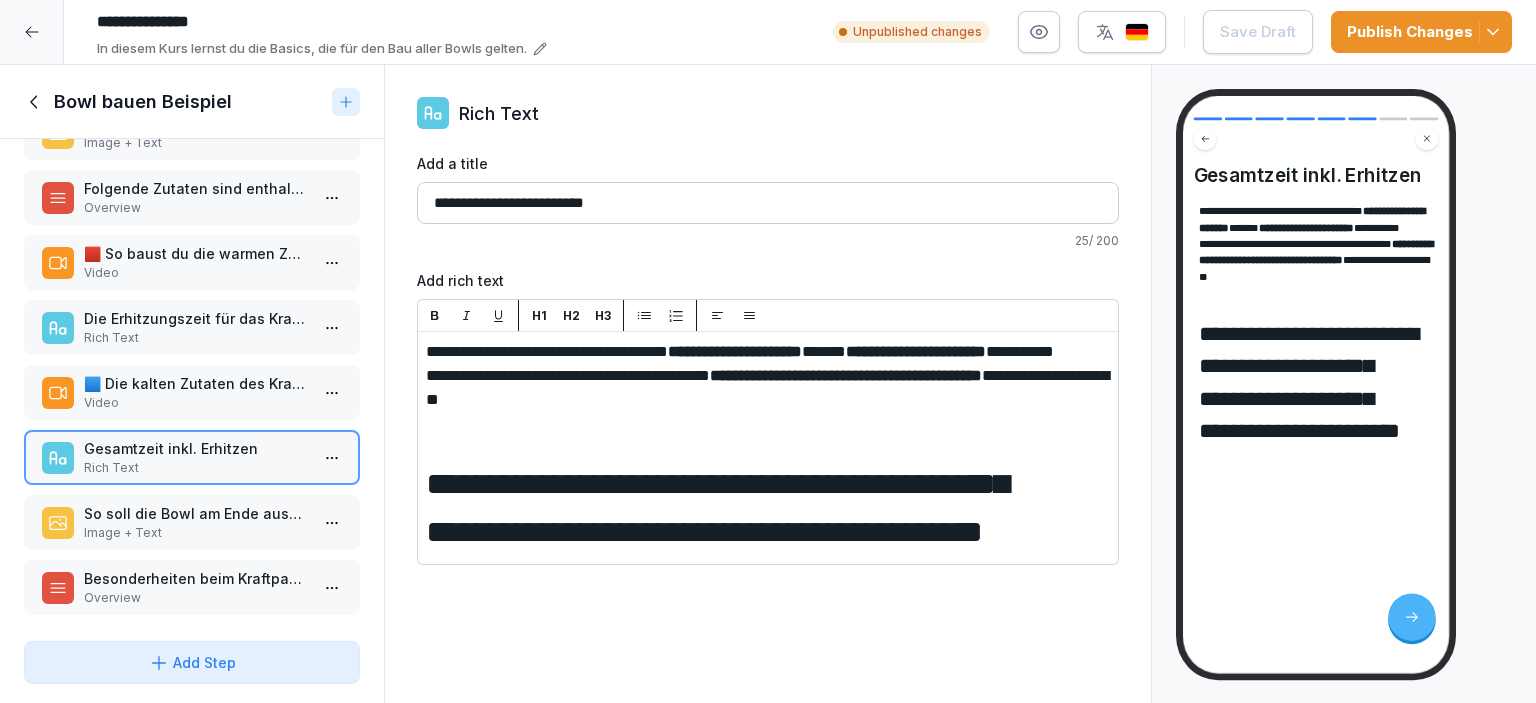 click on "So soll die Bowl am Ende aussehen:" at bounding box center (196, 513) 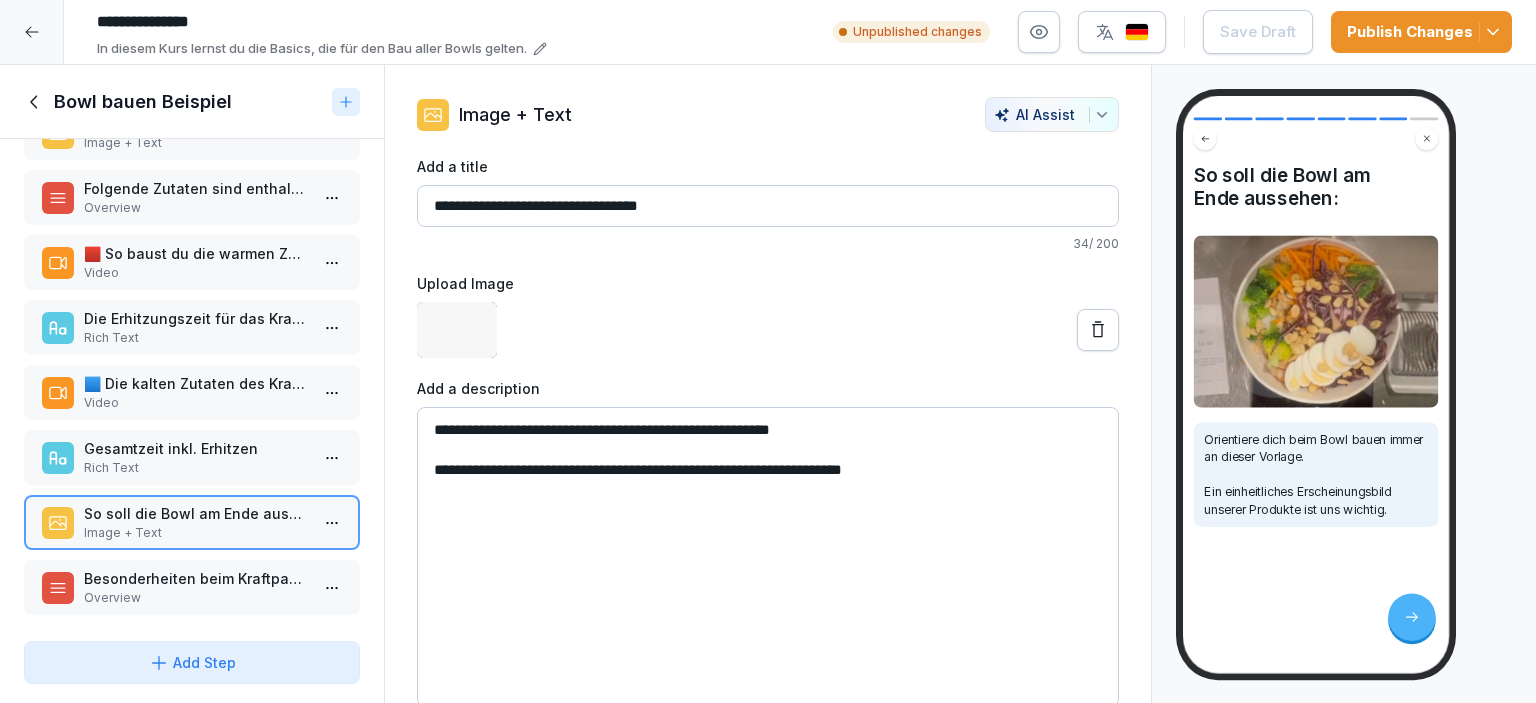 click on "Overview" at bounding box center [196, 598] 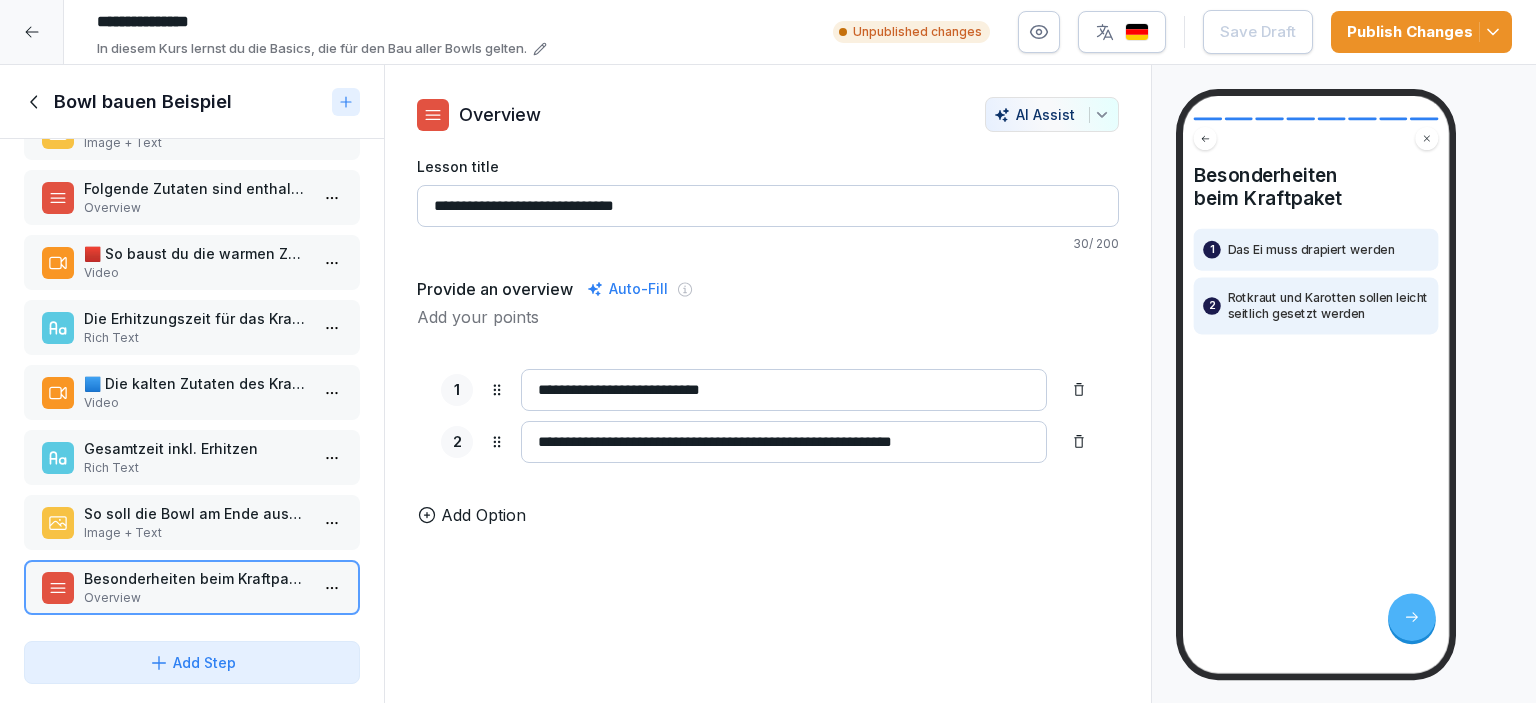 scroll, scrollTop: 0, scrollLeft: 0, axis: both 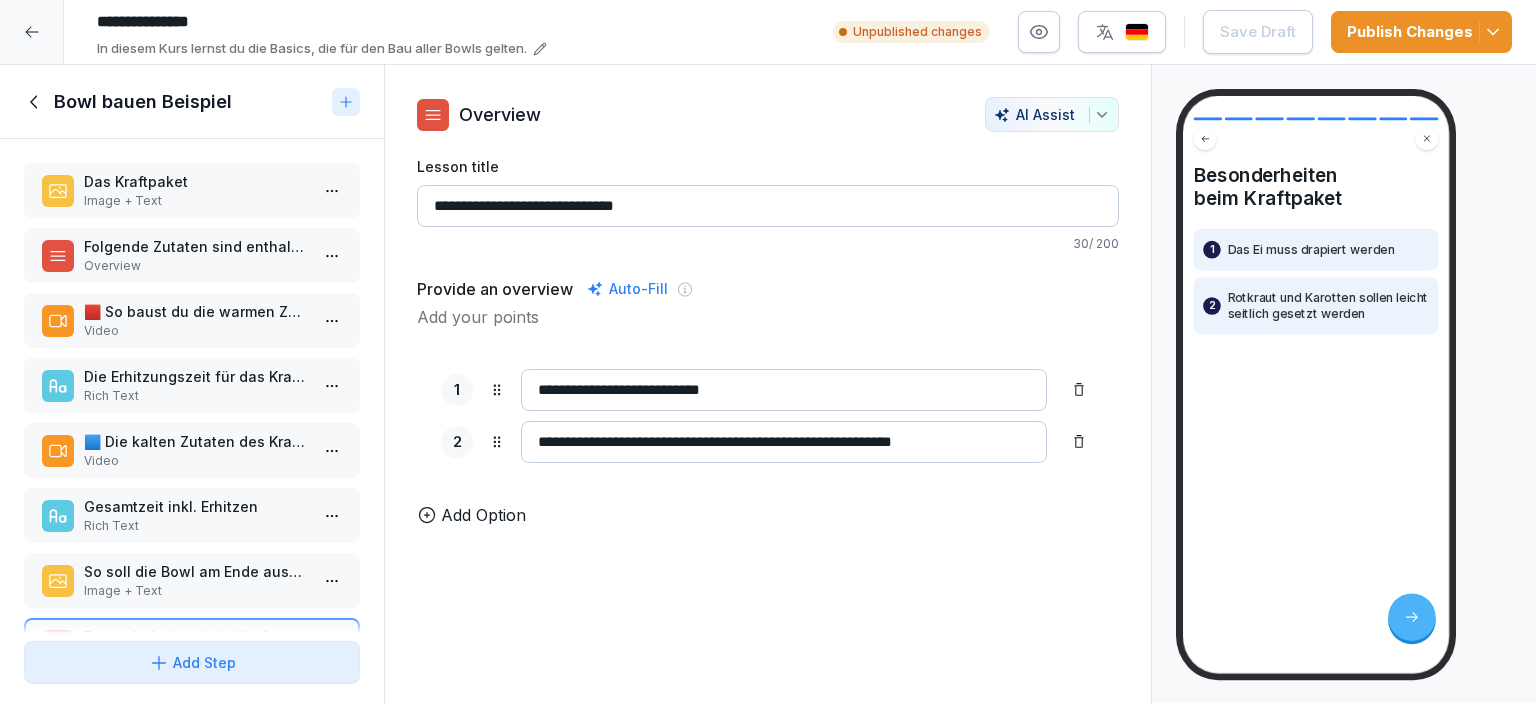 click 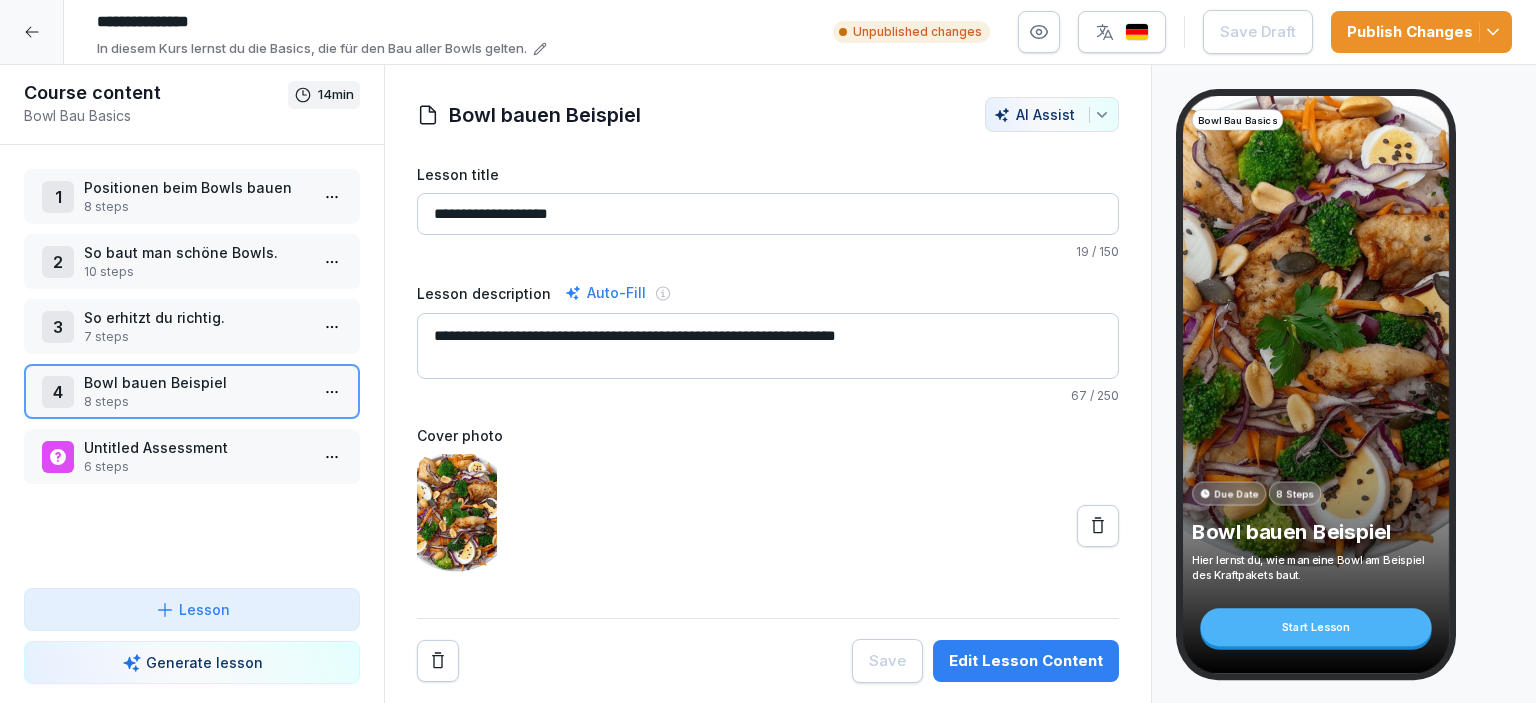 click on "6 steps" at bounding box center [196, 467] 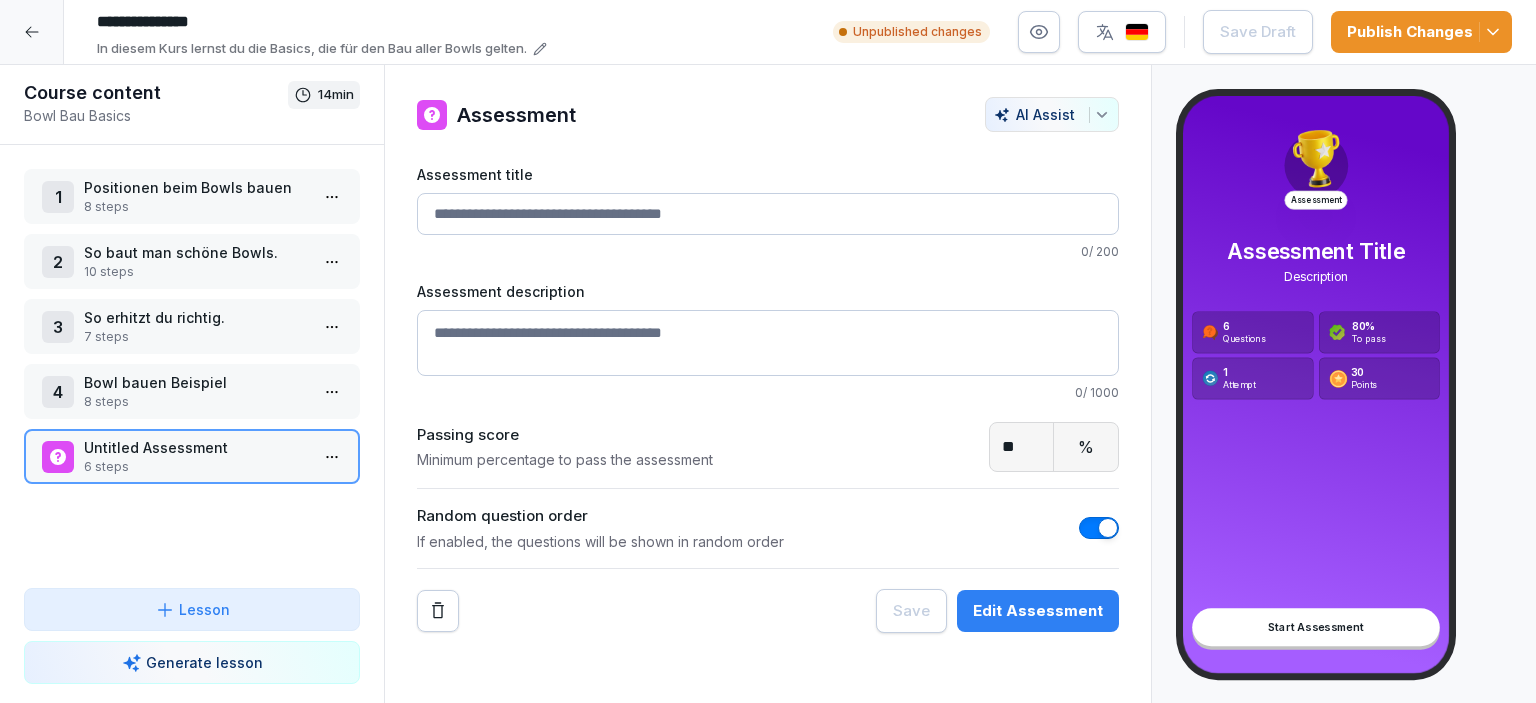 click on "So erhitzt du richtig." at bounding box center [196, 317] 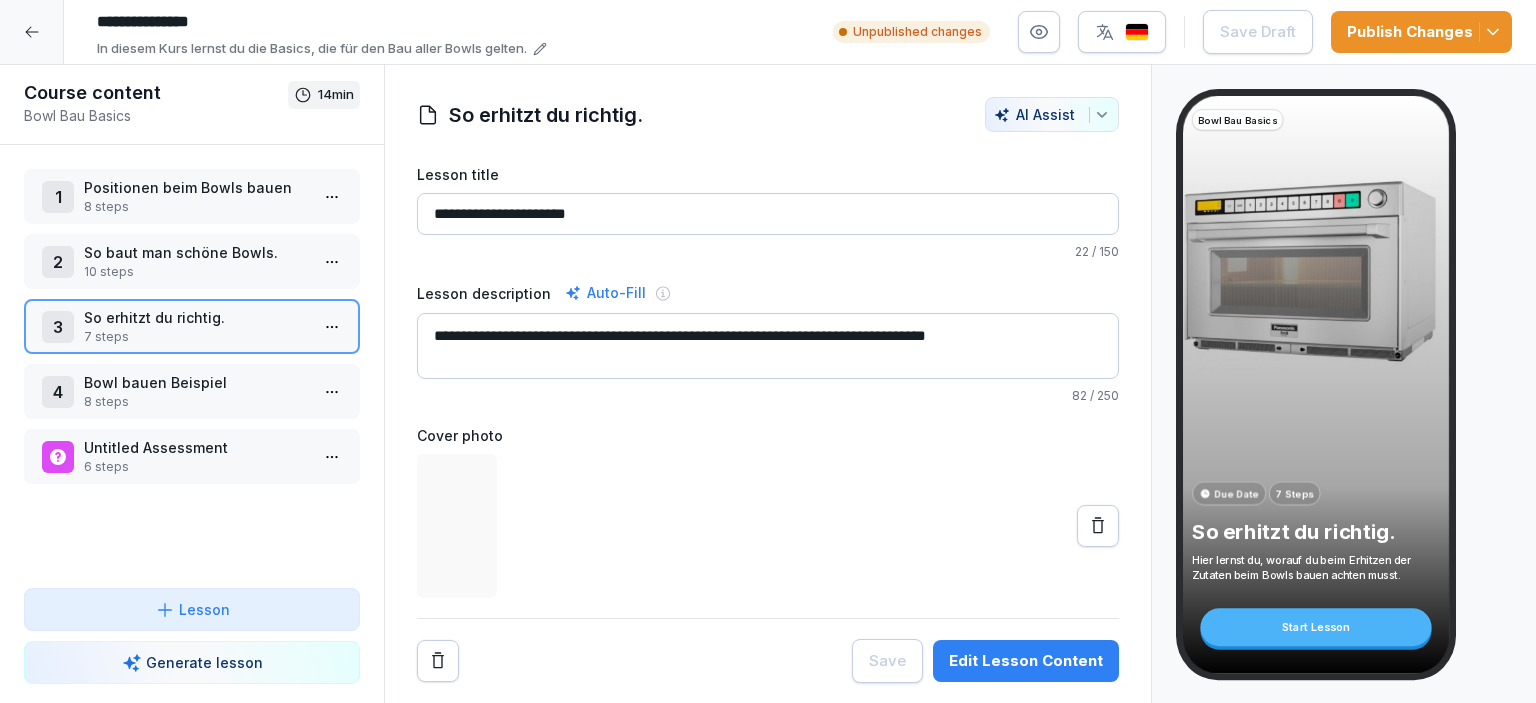 click on "10 steps" at bounding box center (196, 272) 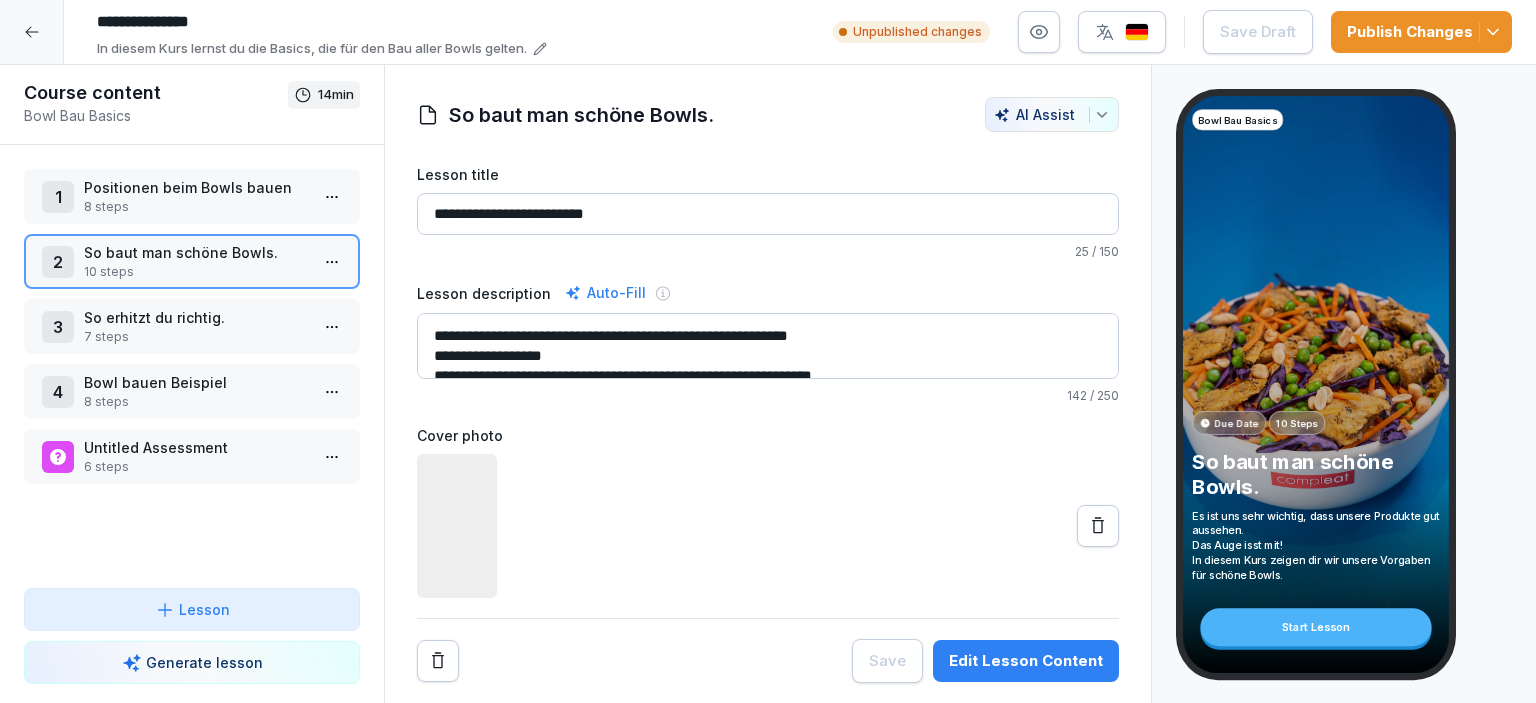 click on "**********" at bounding box center (768, 351) 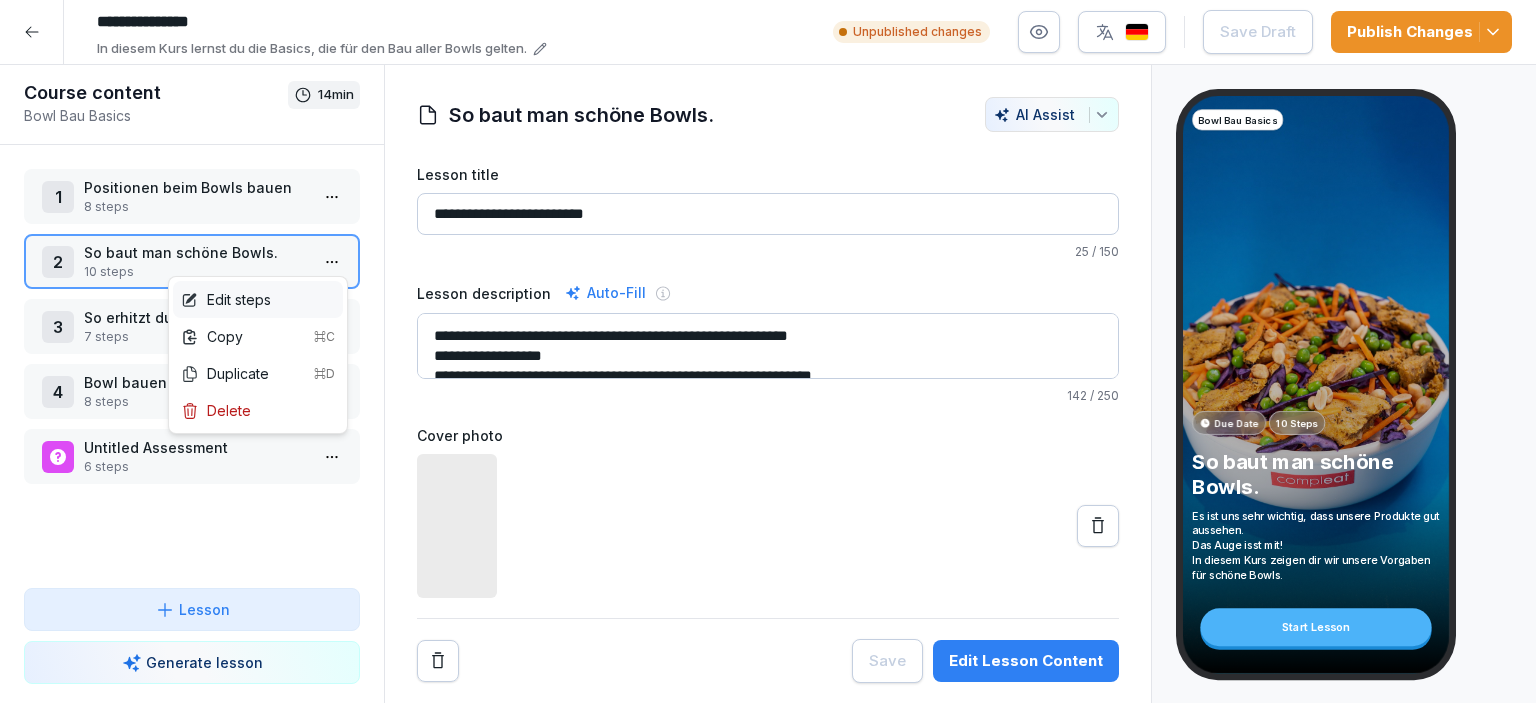 click on "Edit steps" at bounding box center [258, 299] 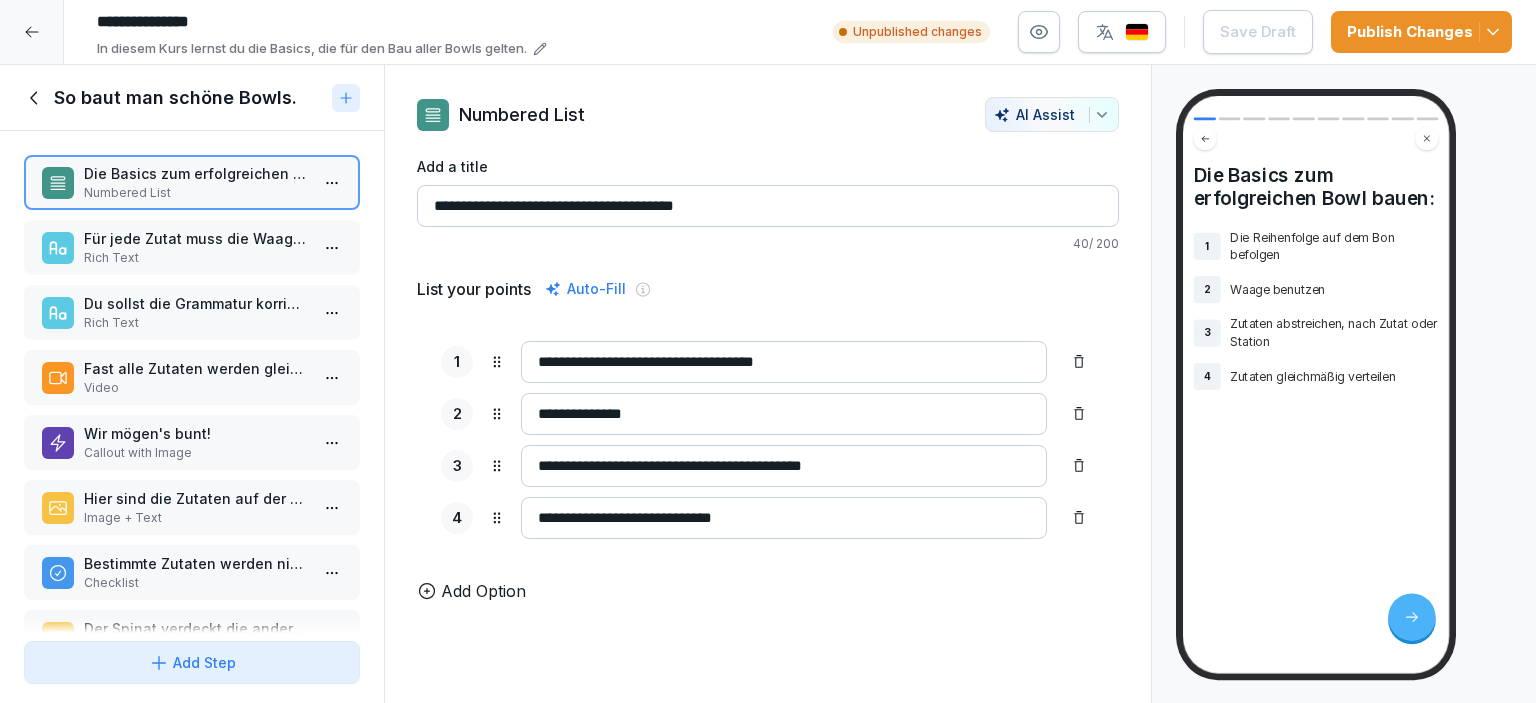 click on "Für jede Zutat muss die Waage benutzt werden! Sei genau im Umgang mit der Grammatur." at bounding box center (196, 238) 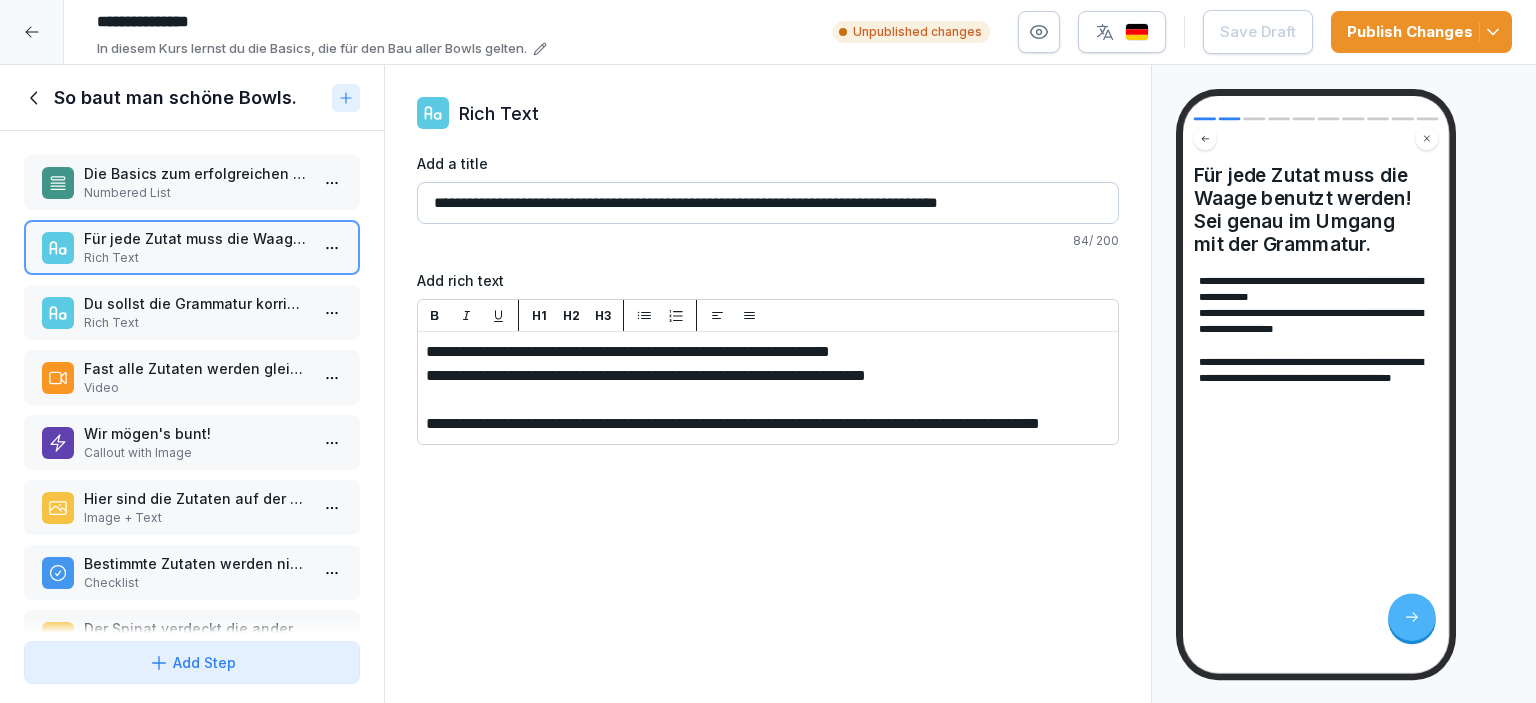 click on "Wir mögen's bunt!" at bounding box center (196, 433) 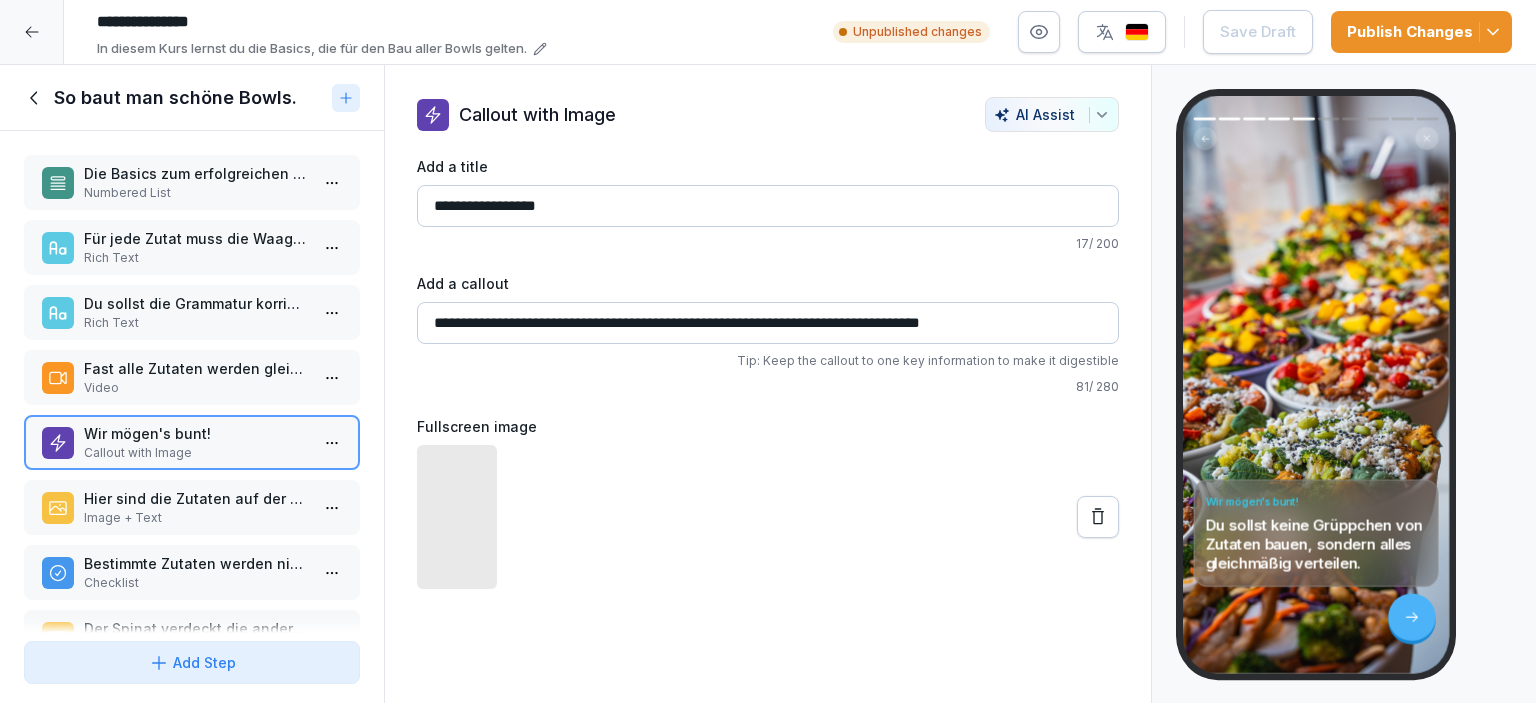 click on "Video" at bounding box center [196, 388] 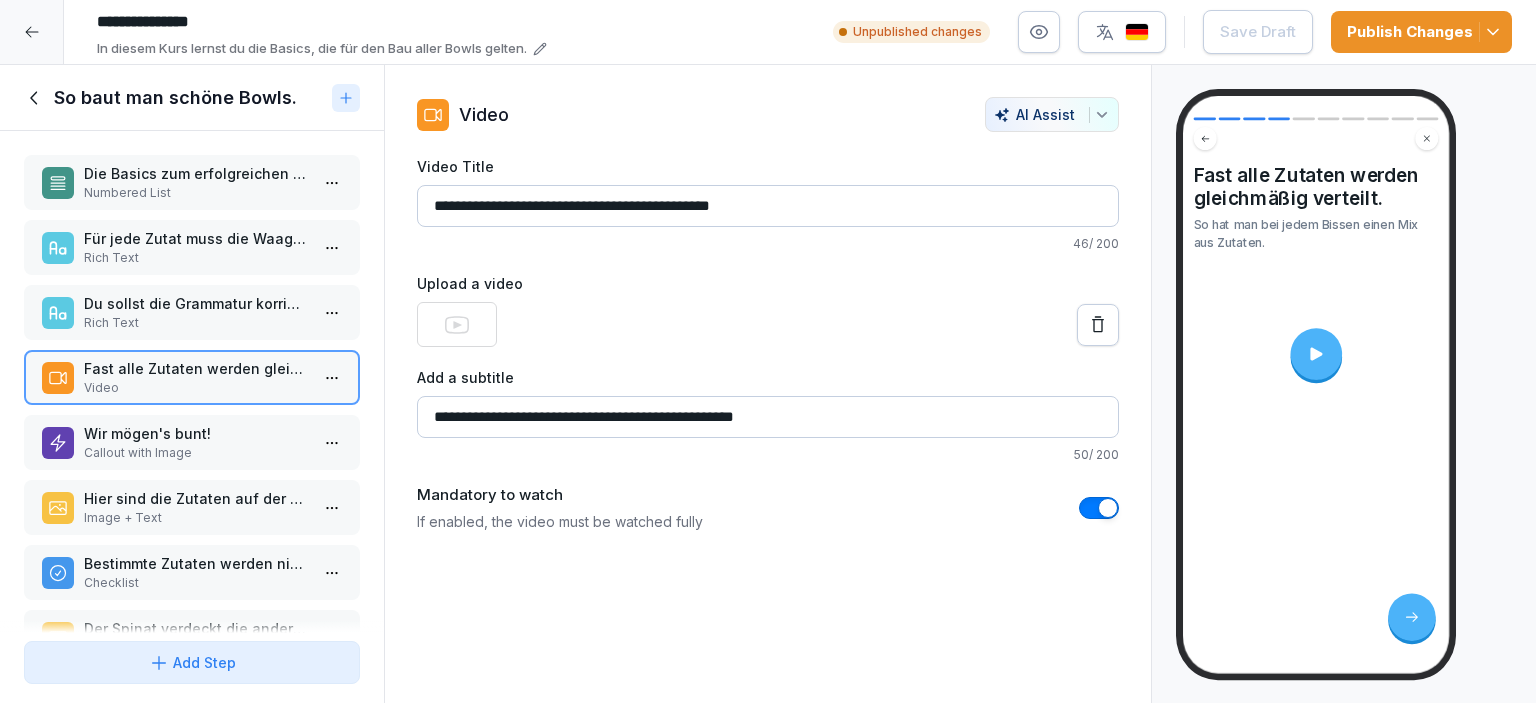 click on "Image + Text" at bounding box center (196, 518) 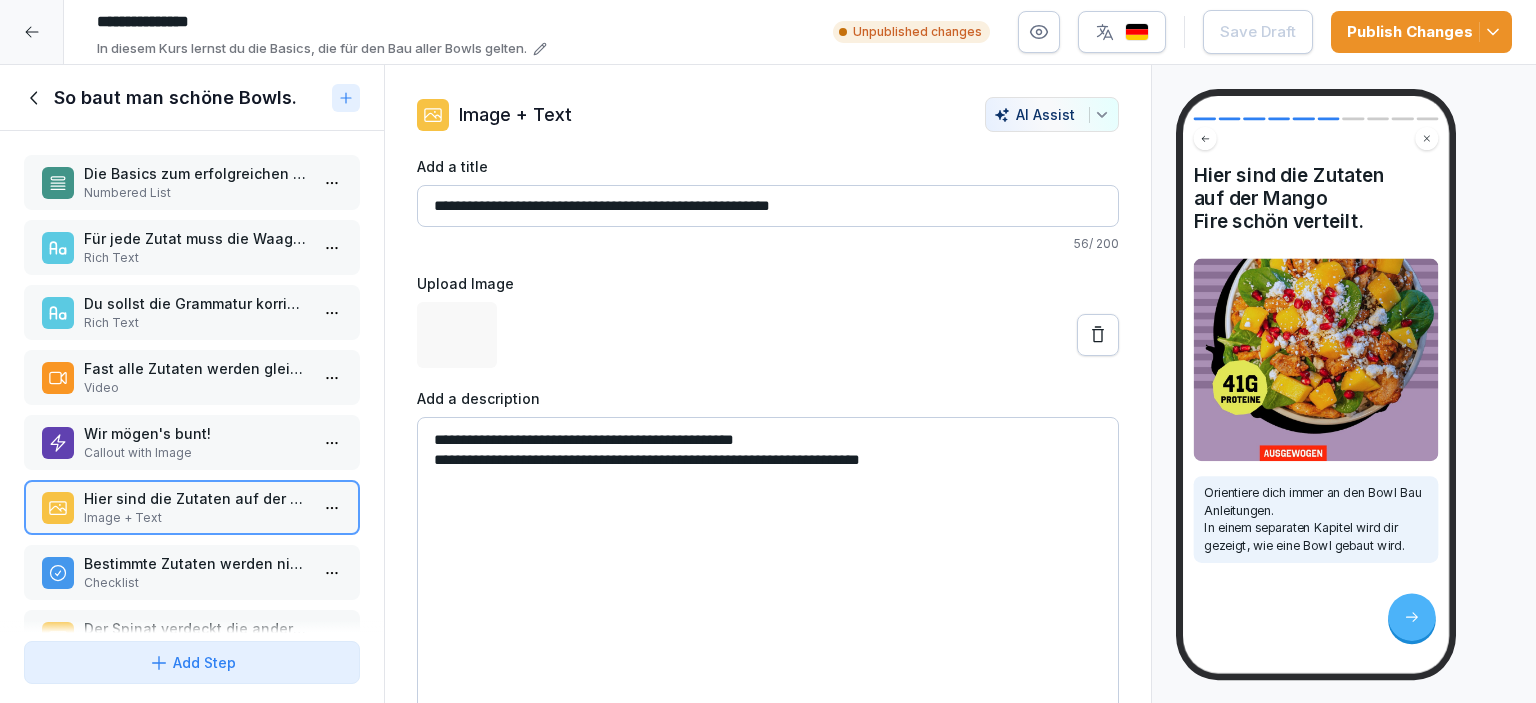 click on "Bestimmte Zutaten werden nicht verteilt." at bounding box center [196, 563] 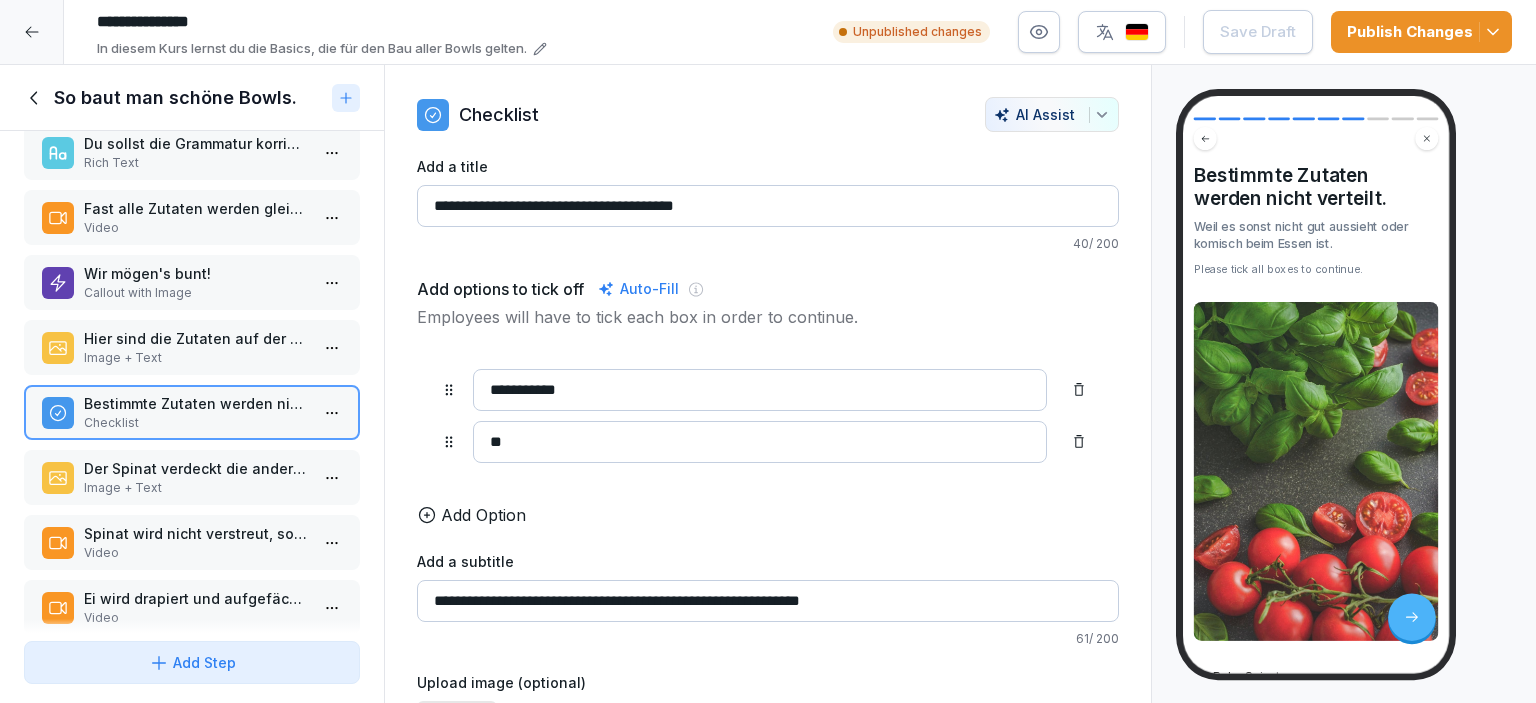 scroll, scrollTop: 178, scrollLeft: 0, axis: vertical 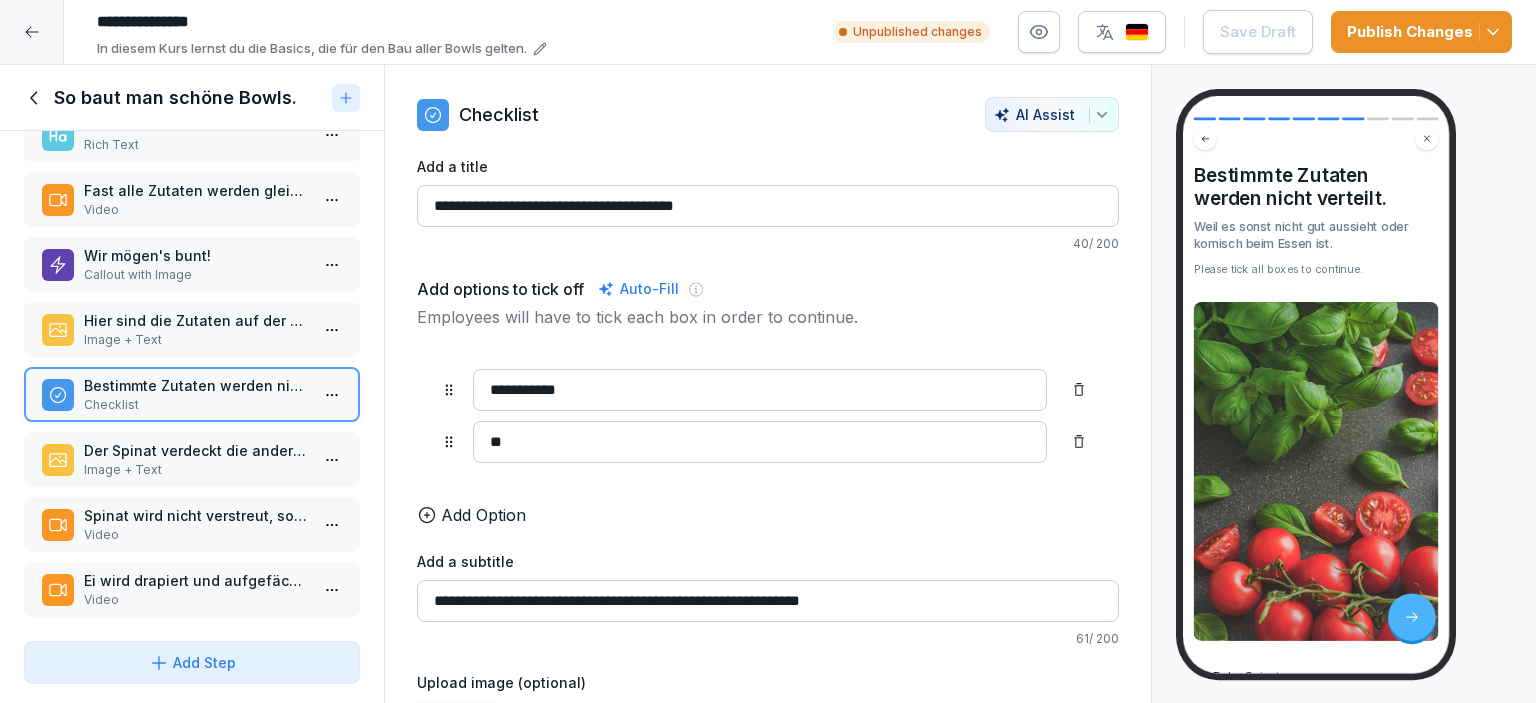 click on "Video" at bounding box center (196, 535) 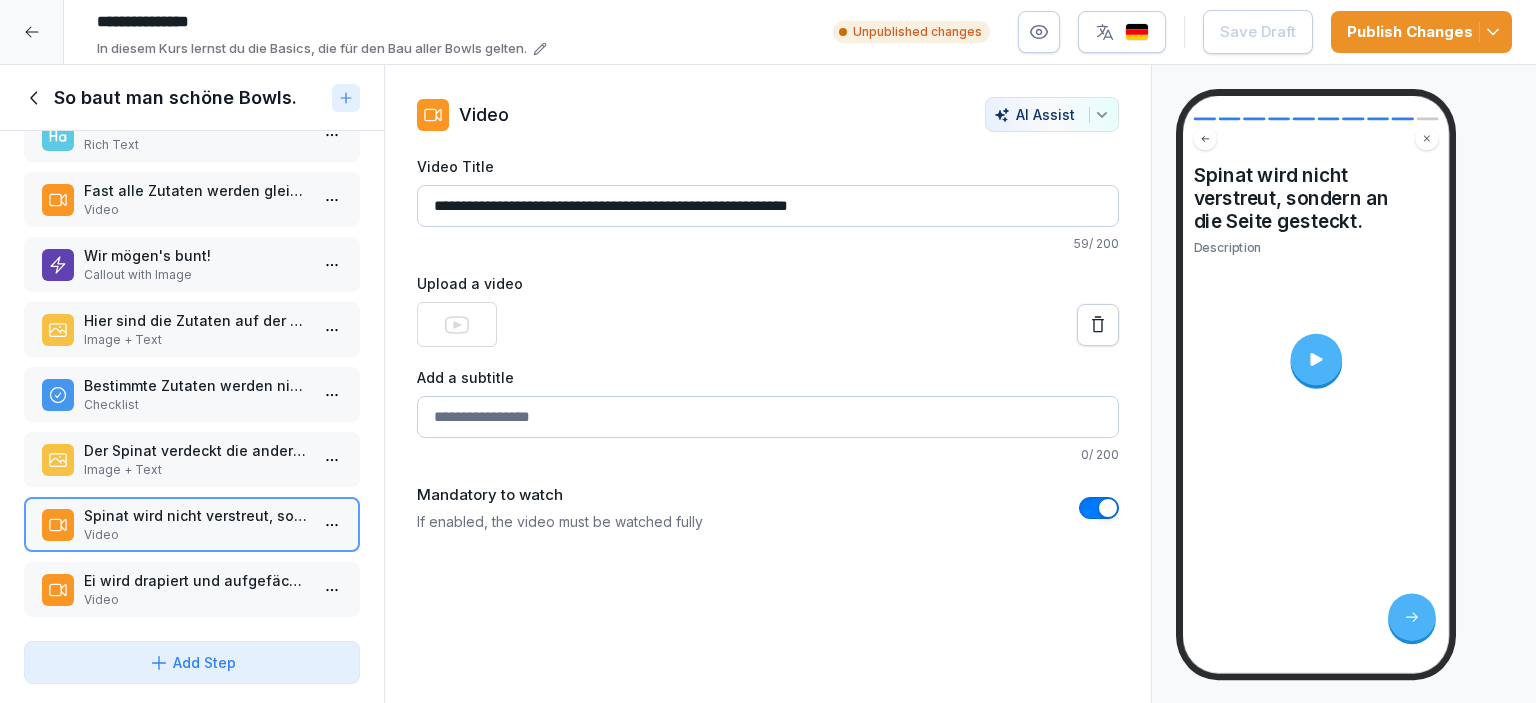 click on "Der Spinat verdeckt die anderen Zutaten, wenn er nicht an den Rand gelegt wird." at bounding box center (196, 450) 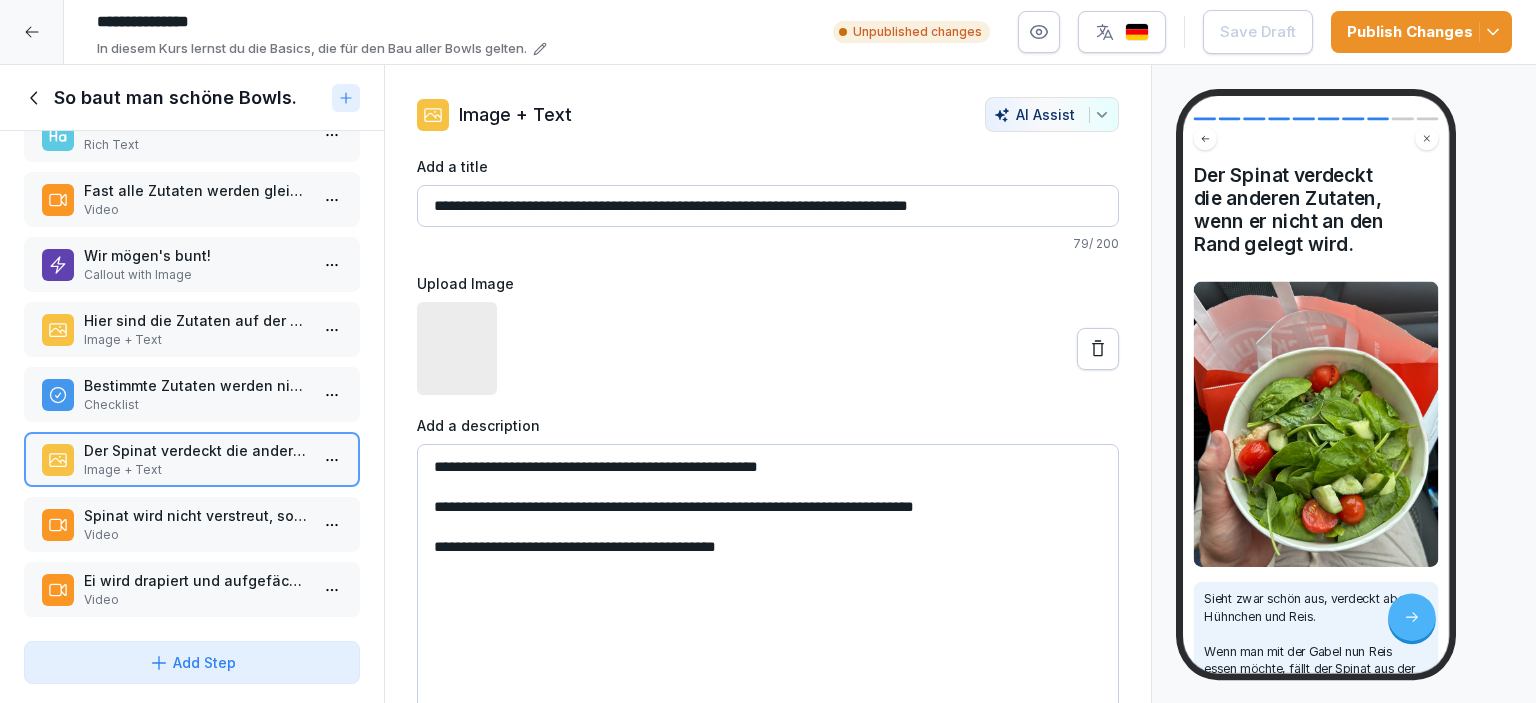click on "Die Basics zum erfolgreichen Bowl bauen: Numbered List Für jede Zutat muss die Waage benutzt werden! Sei genau im Umgang mit der Grammatur. Rich Text Du sollst die Grammatur korrigieren, wenn du zu viel oder zu wenig reingetan hast. Rich Text Fast alle Zutaten werden gleichmäßig verteilt. Video Wir mögen's bunt! Callout with Image Hier sind die Zutaten auf der Mango Fire schön verteilt. Image + Text Bestimmte Zutaten werden nicht verteilt. Checklist Der Spinat verdeckt die anderen Zutaten, wenn er nicht an den Rand gelegt wird. Image + Text Spinat wird nicht verstreut, sondern an die Seite gesteckt. Video Ei wird drapiert und aufgefächert. Video
To pick up a draggable item, press the space bar.
While dragging, use the arrow keys to move the item.
Press space again to drop the item in its new position, or press escape to cancel.
Draggable item clwib5y80004u2e6quwqdp5im was dropped over droppable area clwib5y80004u2e6quwqdp5im" at bounding box center (192, 382) 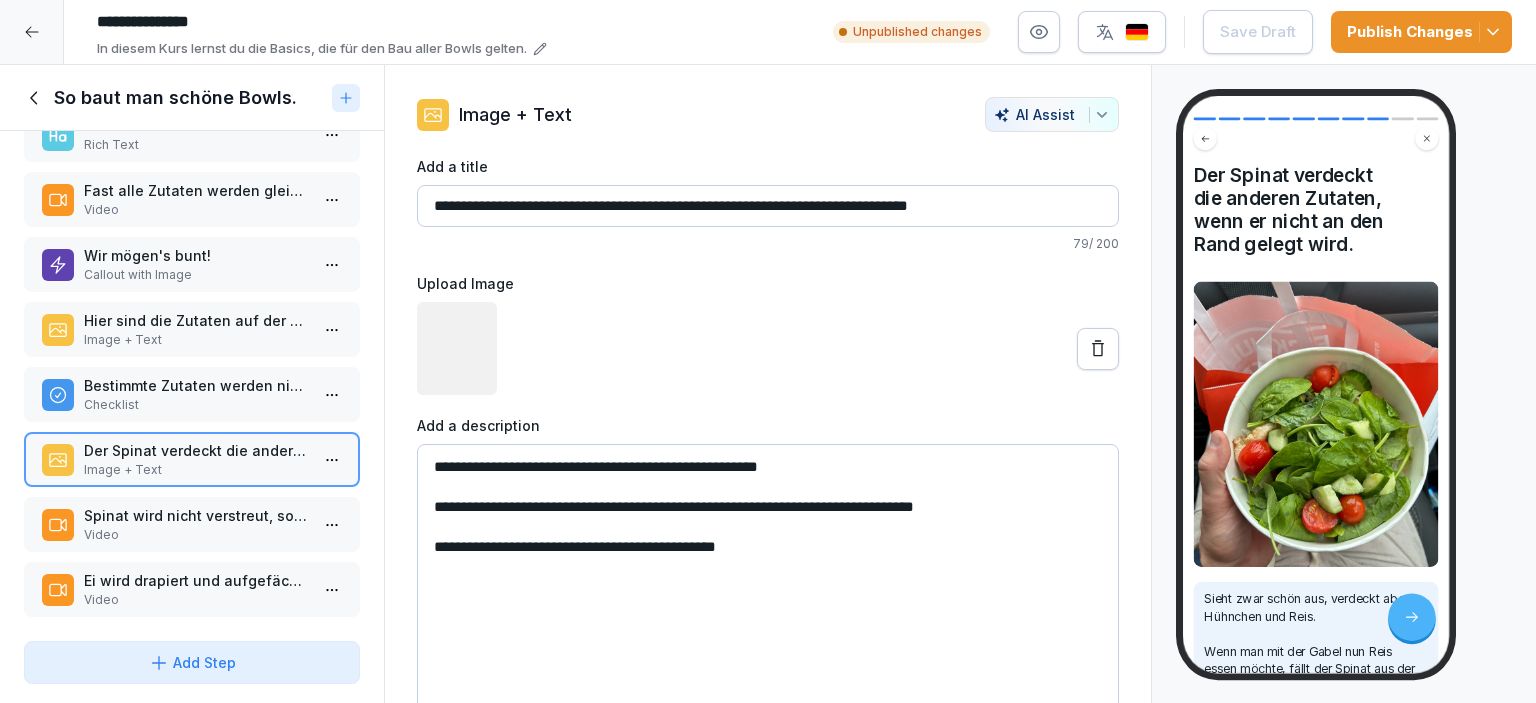 click on "Video" at bounding box center [196, 600] 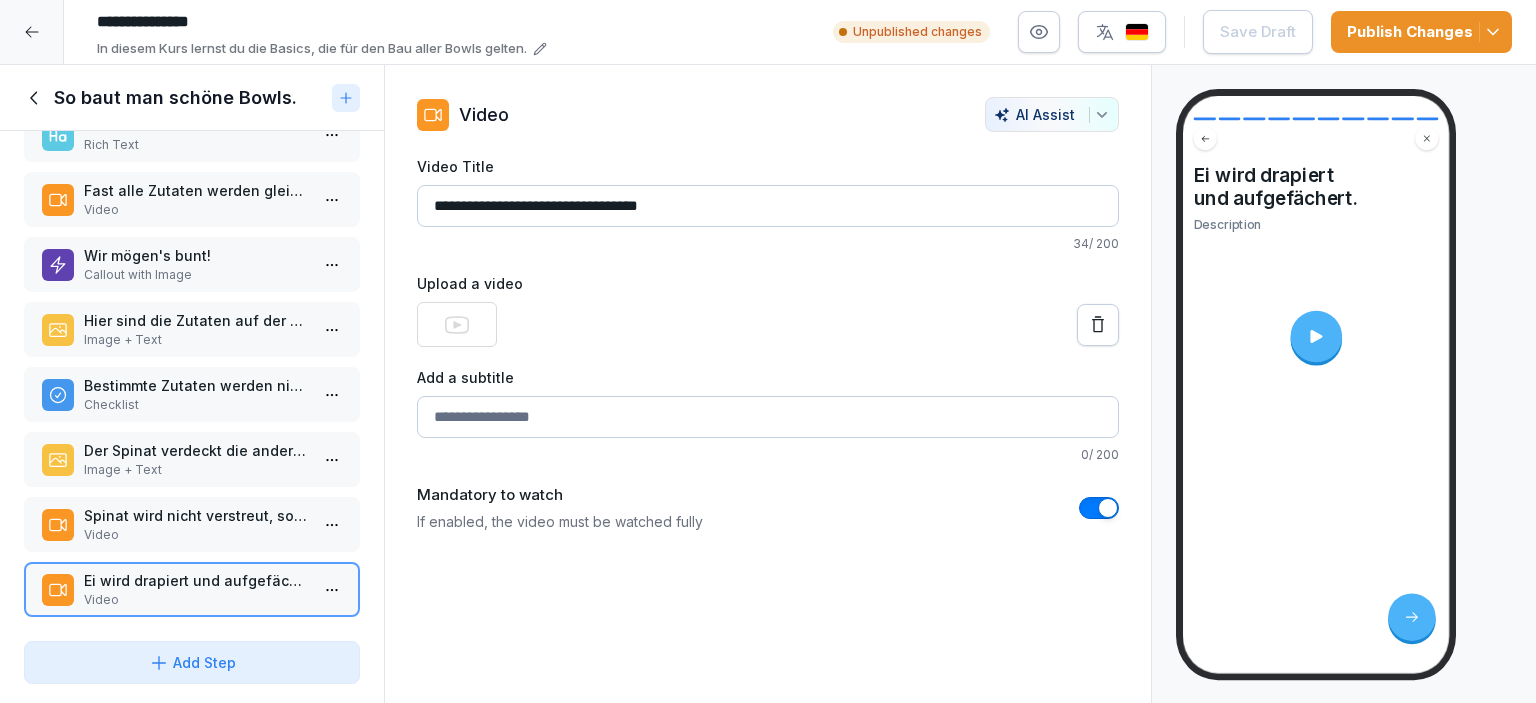 scroll, scrollTop: 0, scrollLeft: 0, axis: both 